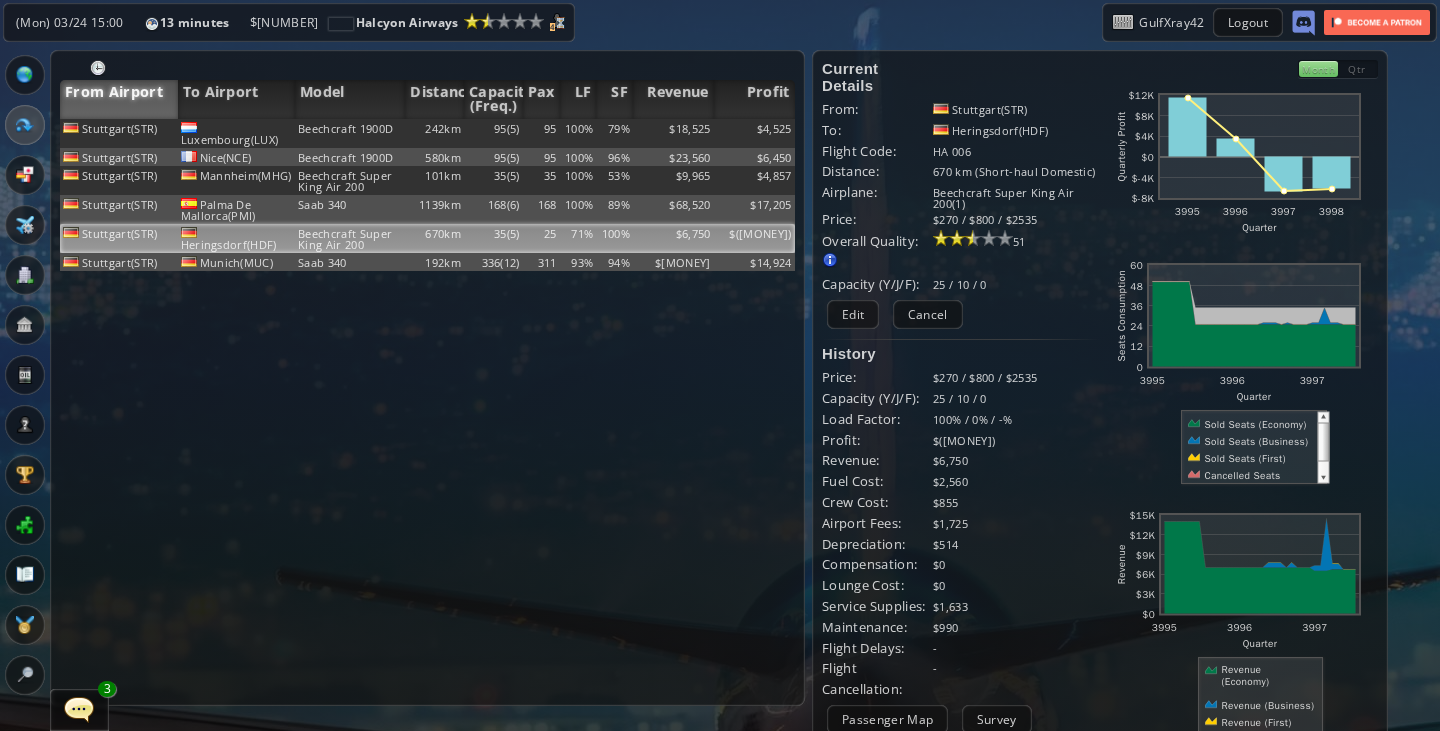 scroll, scrollTop: 0, scrollLeft: 0, axis: both 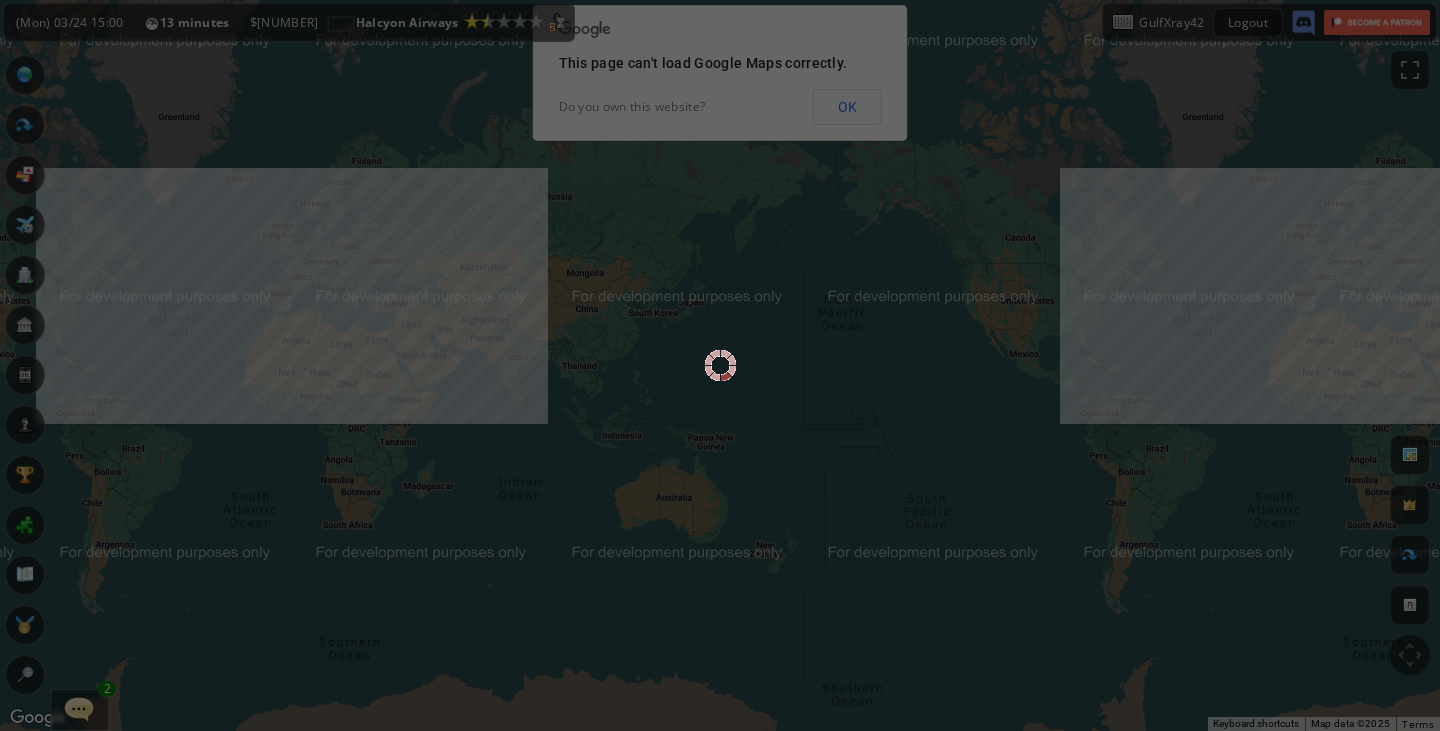 click at bounding box center (720, 365) 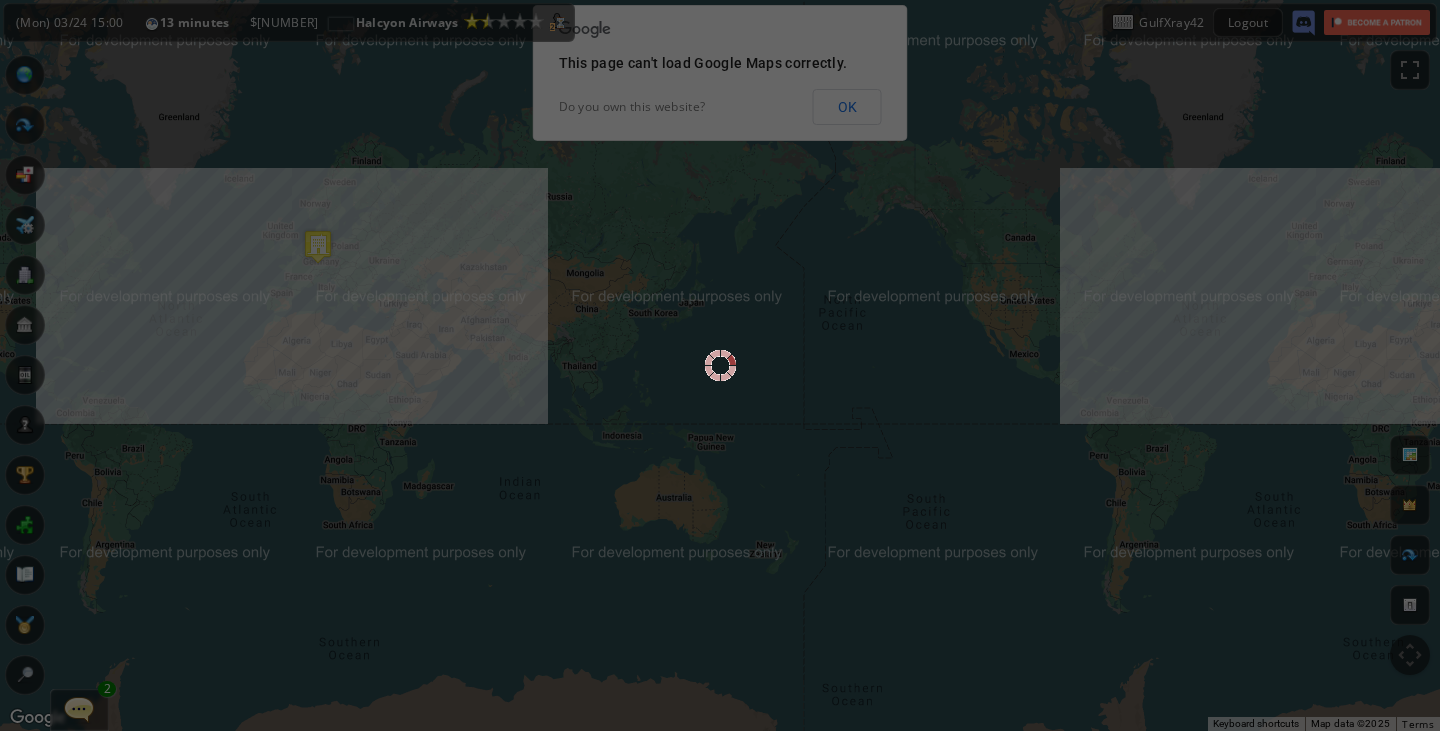 click at bounding box center (720, 365) 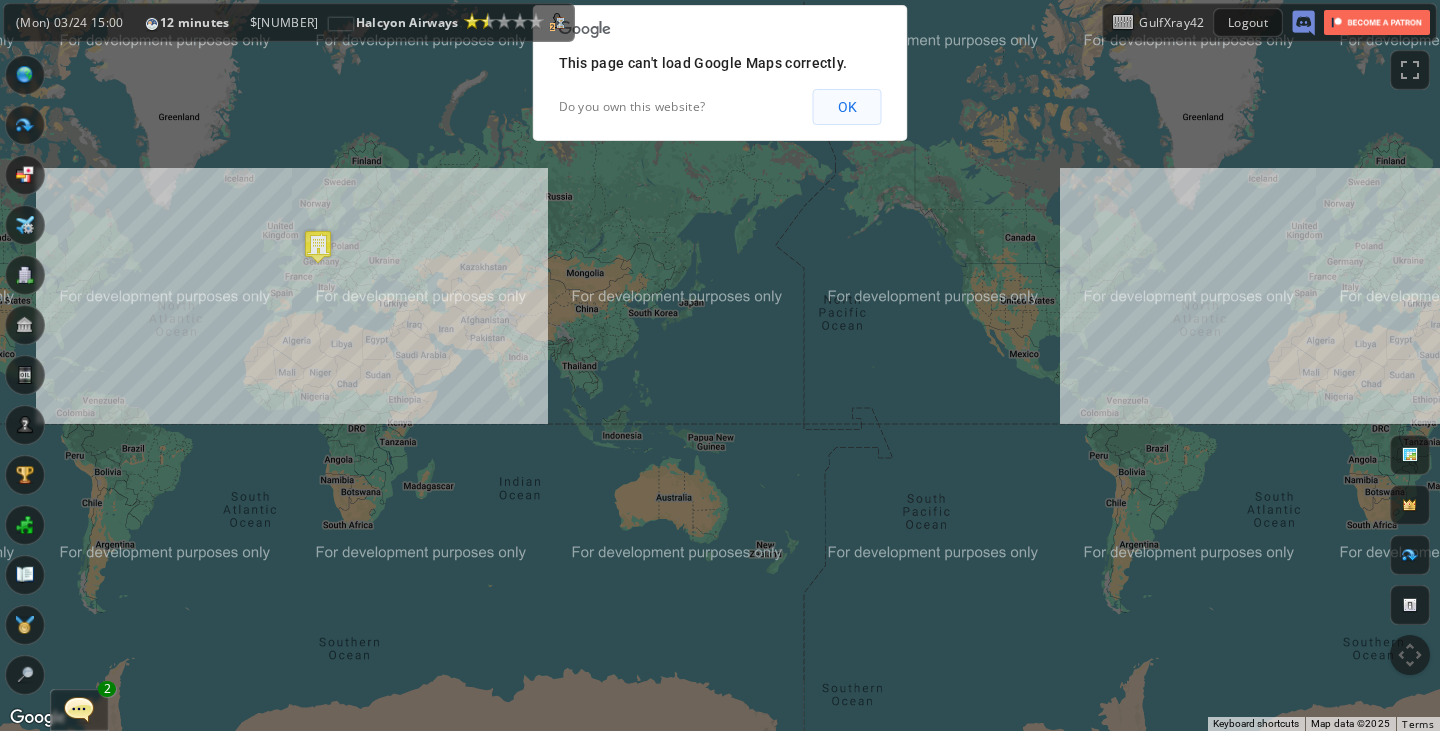 click on "OK" at bounding box center [847, 107] 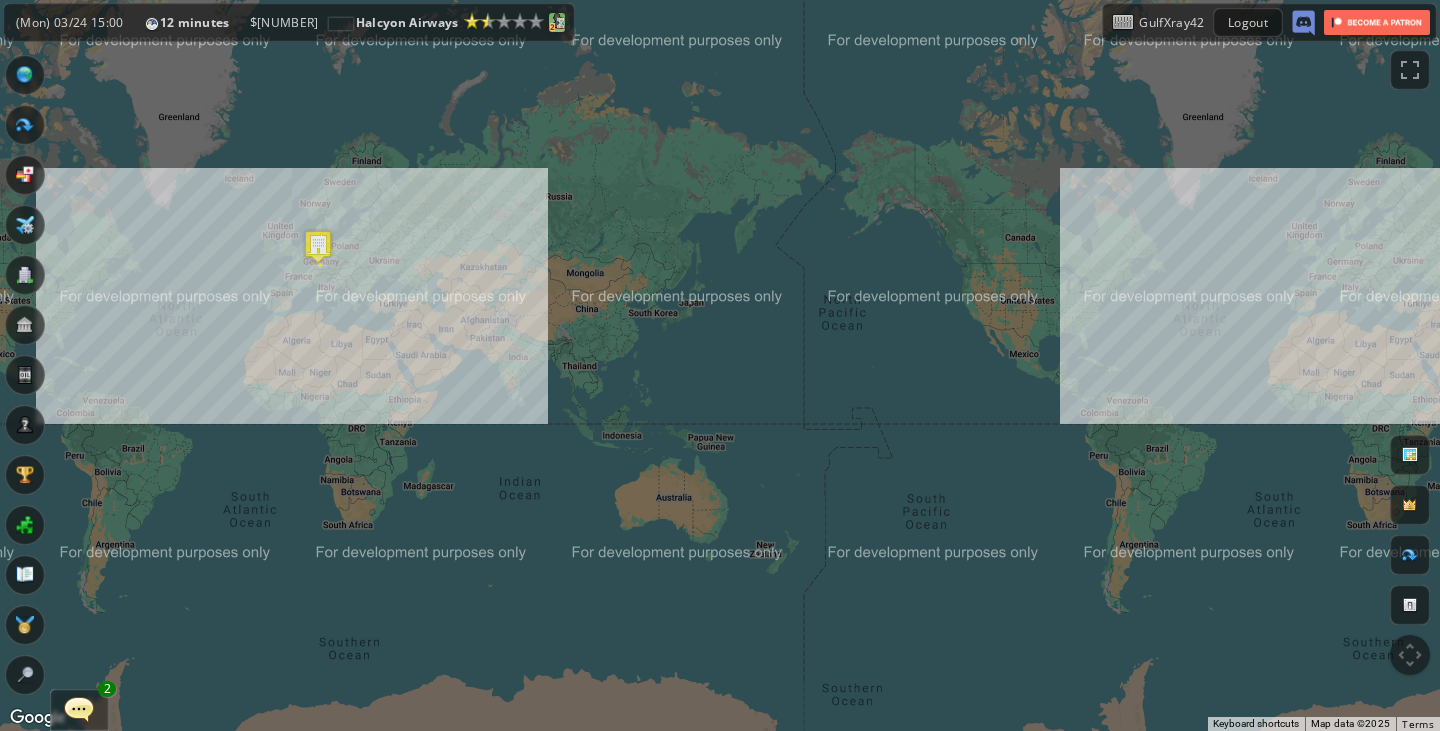 click at bounding box center (557, 21) 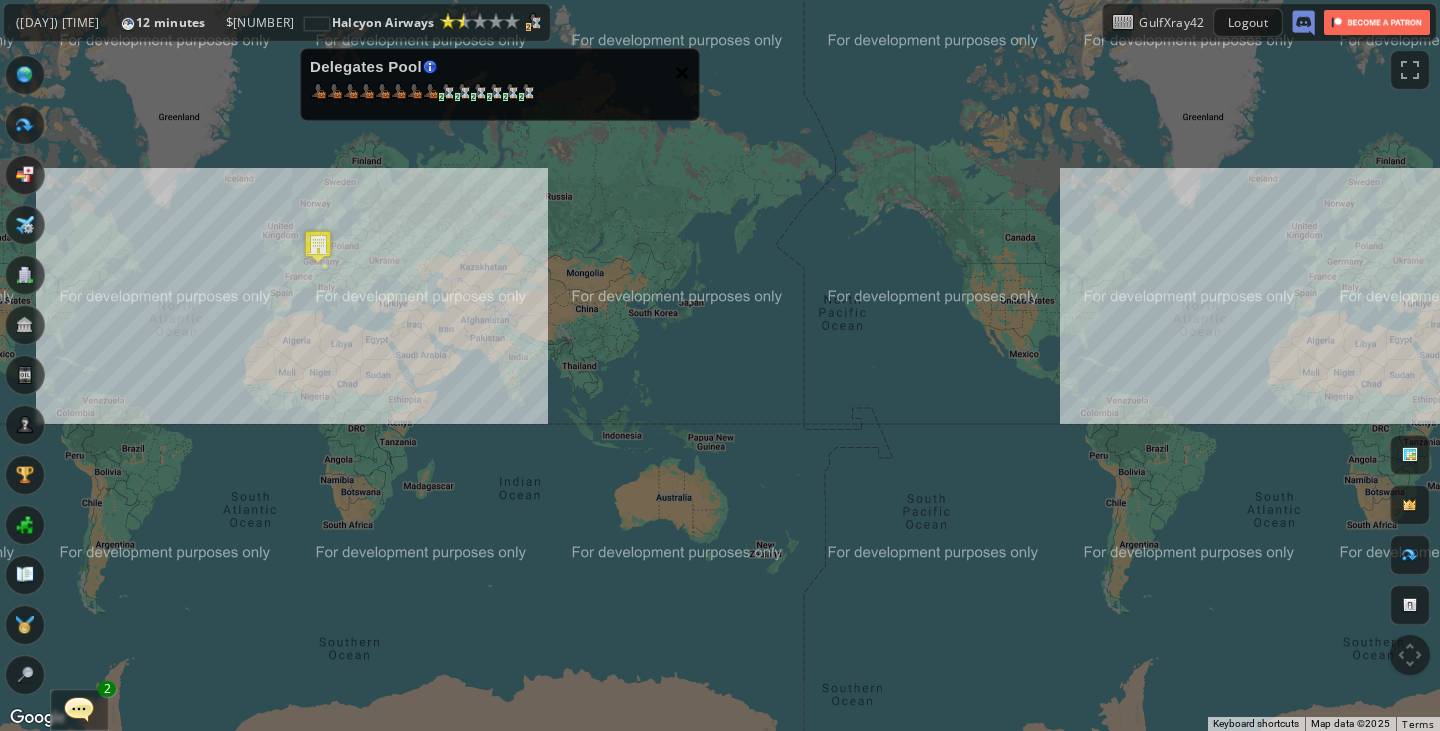 click on "×" at bounding box center (682, 72) 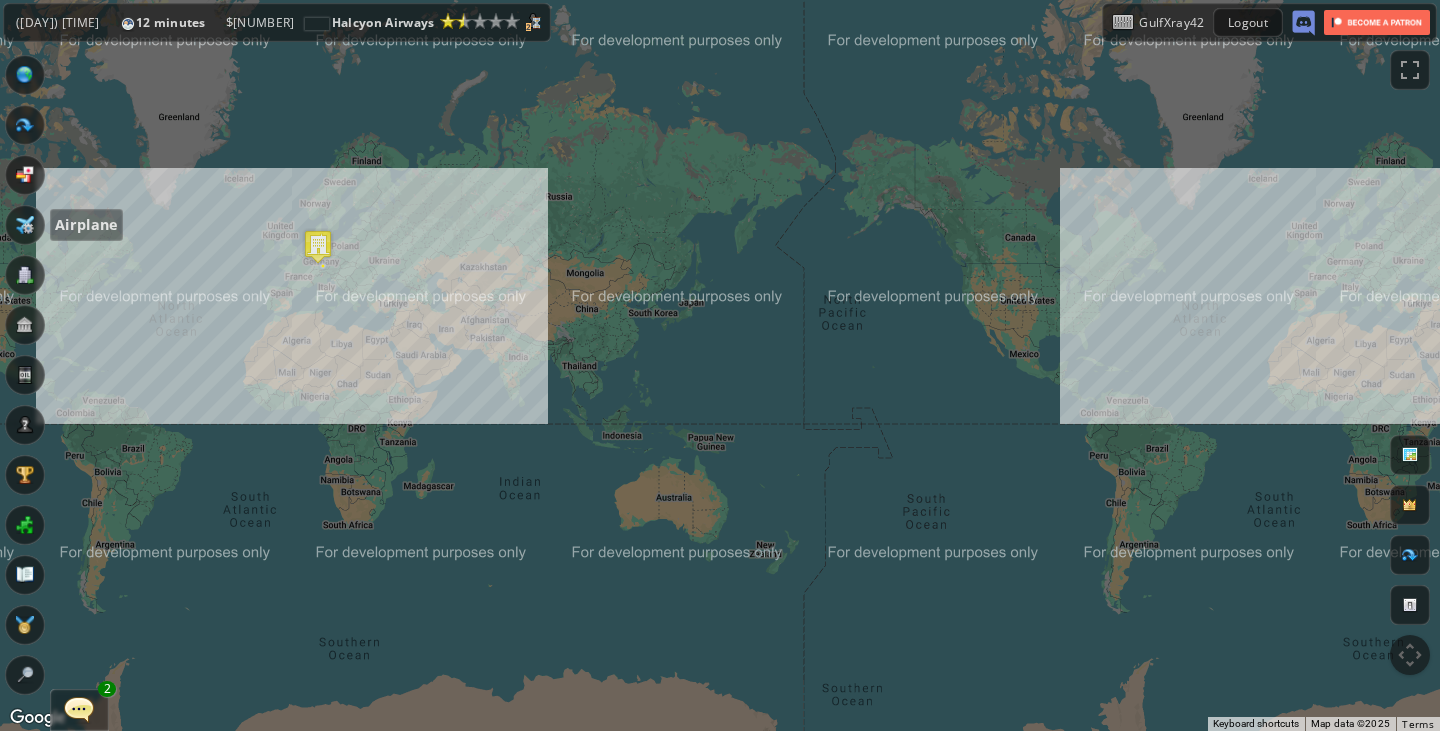 click at bounding box center [25, 225] 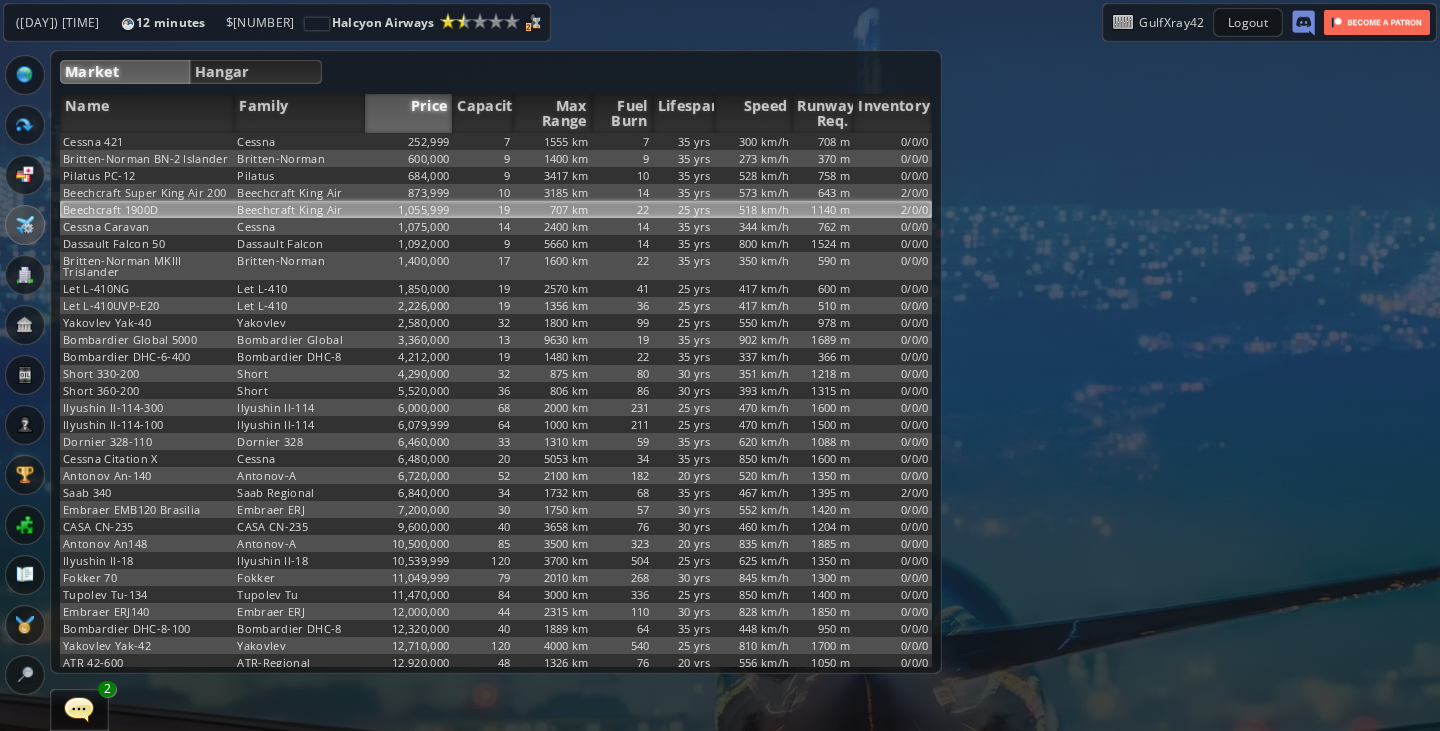 click on "22" at bounding box center (622, 141) 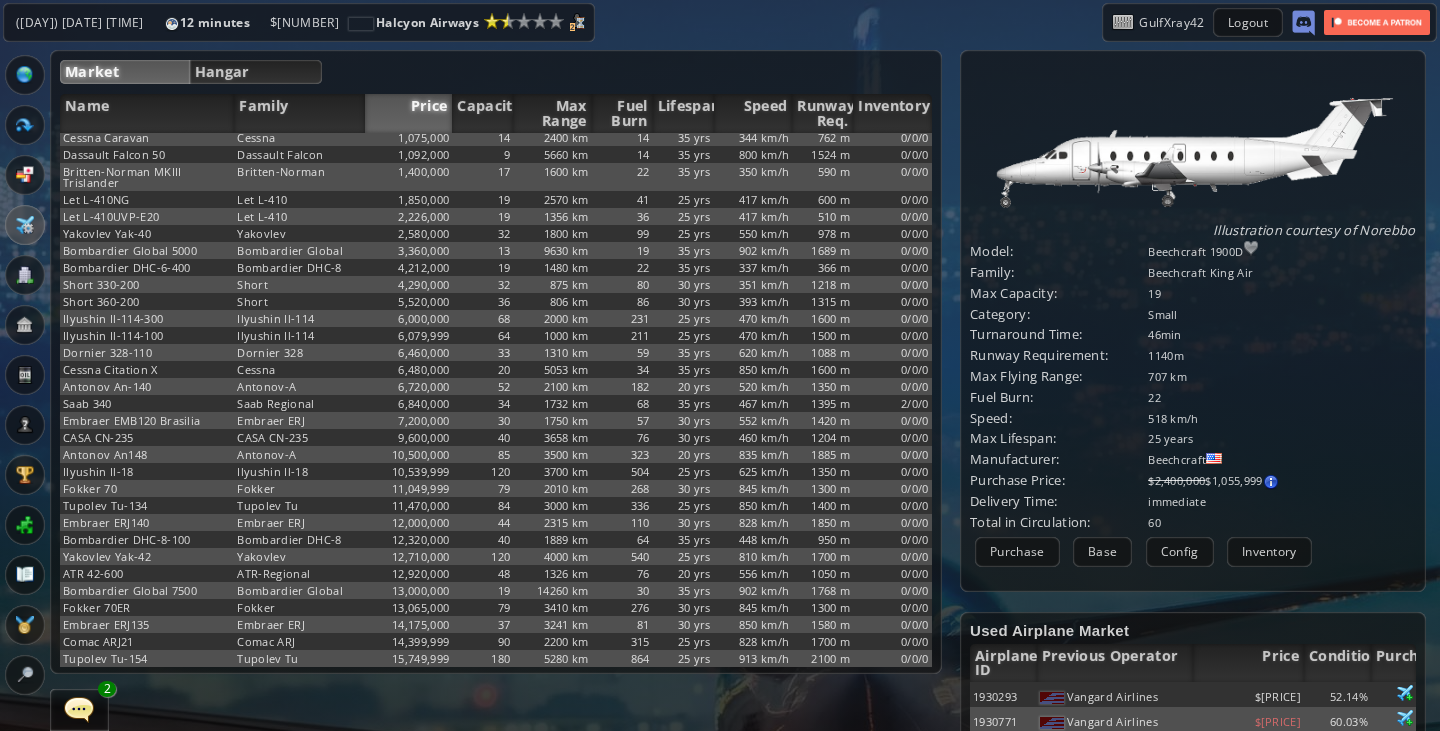 scroll, scrollTop: 90, scrollLeft: 0, axis: vertical 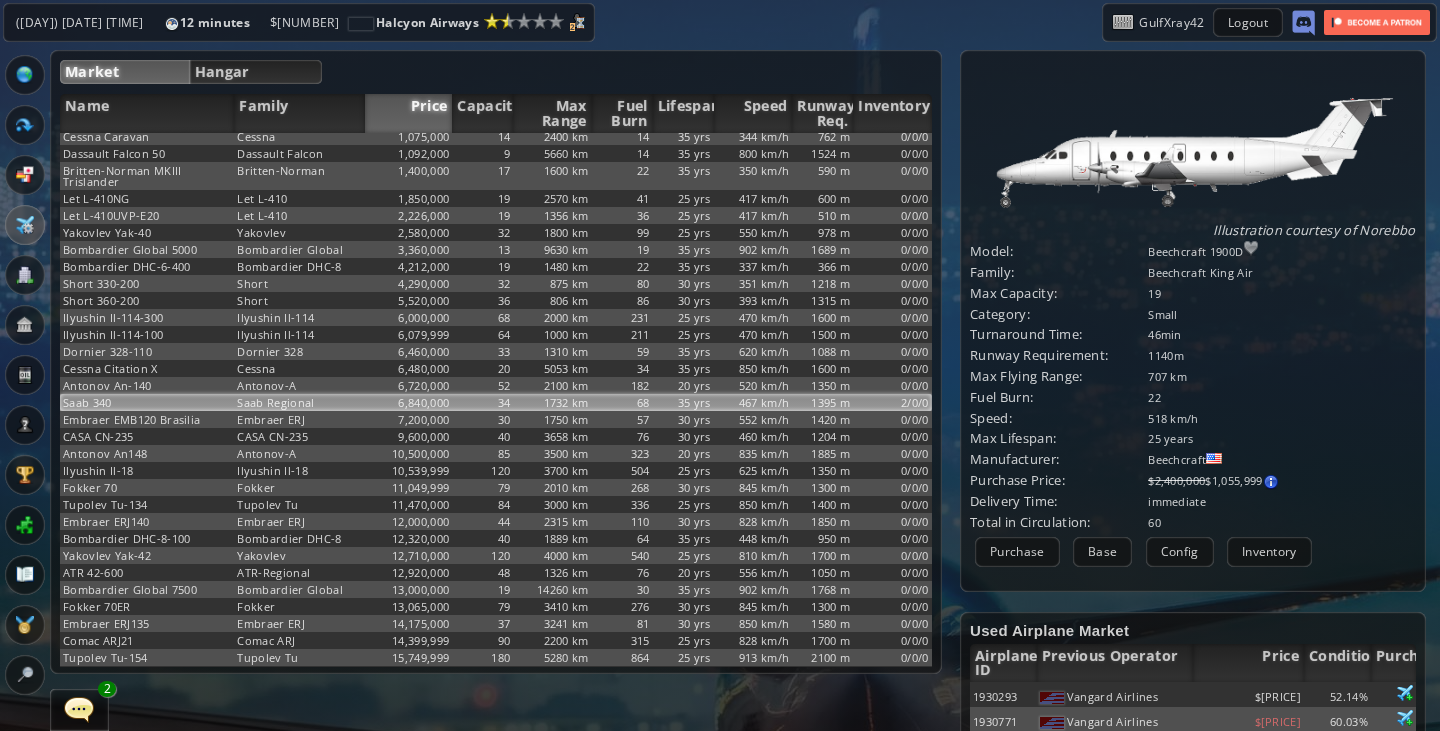 click on "467 km/h" at bounding box center (753, 51) 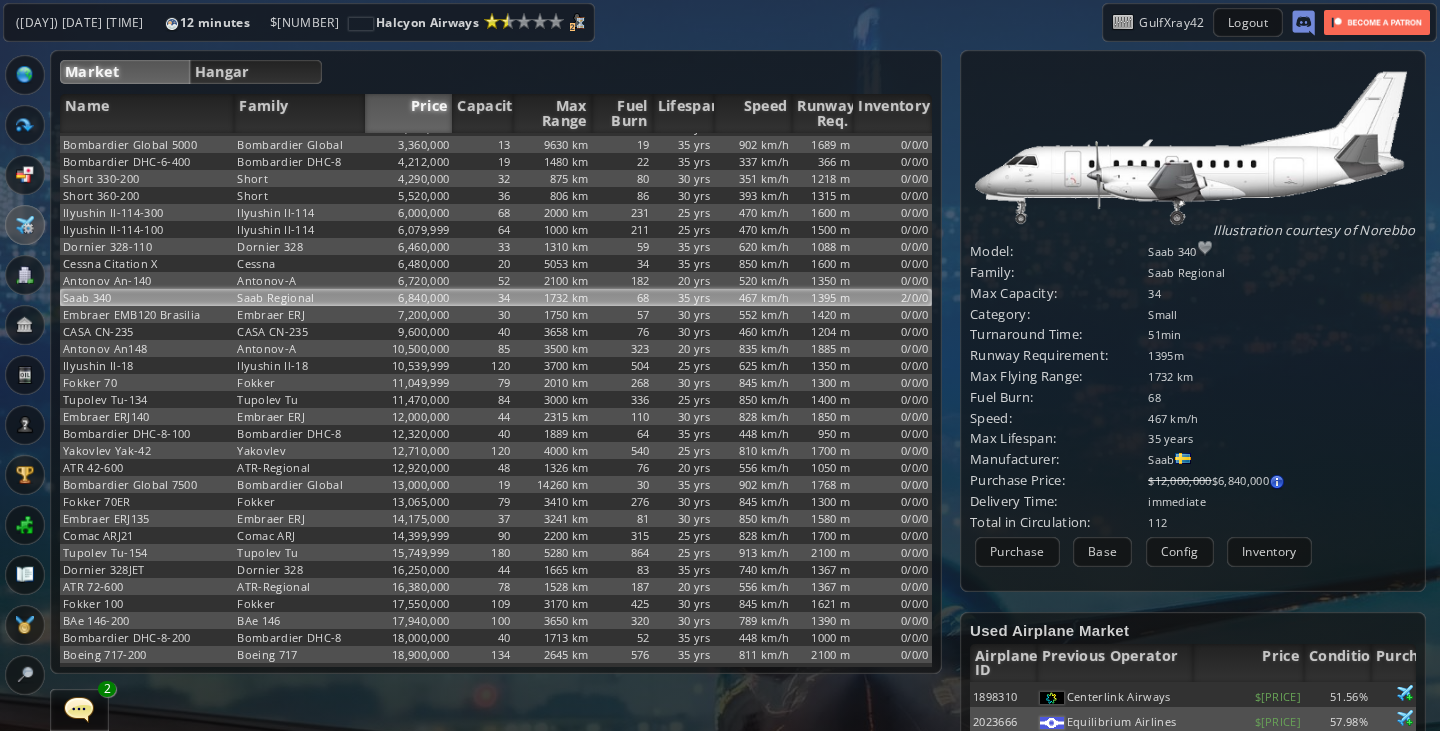 scroll, scrollTop: 196, scrollLeft: 0, axis: vertical 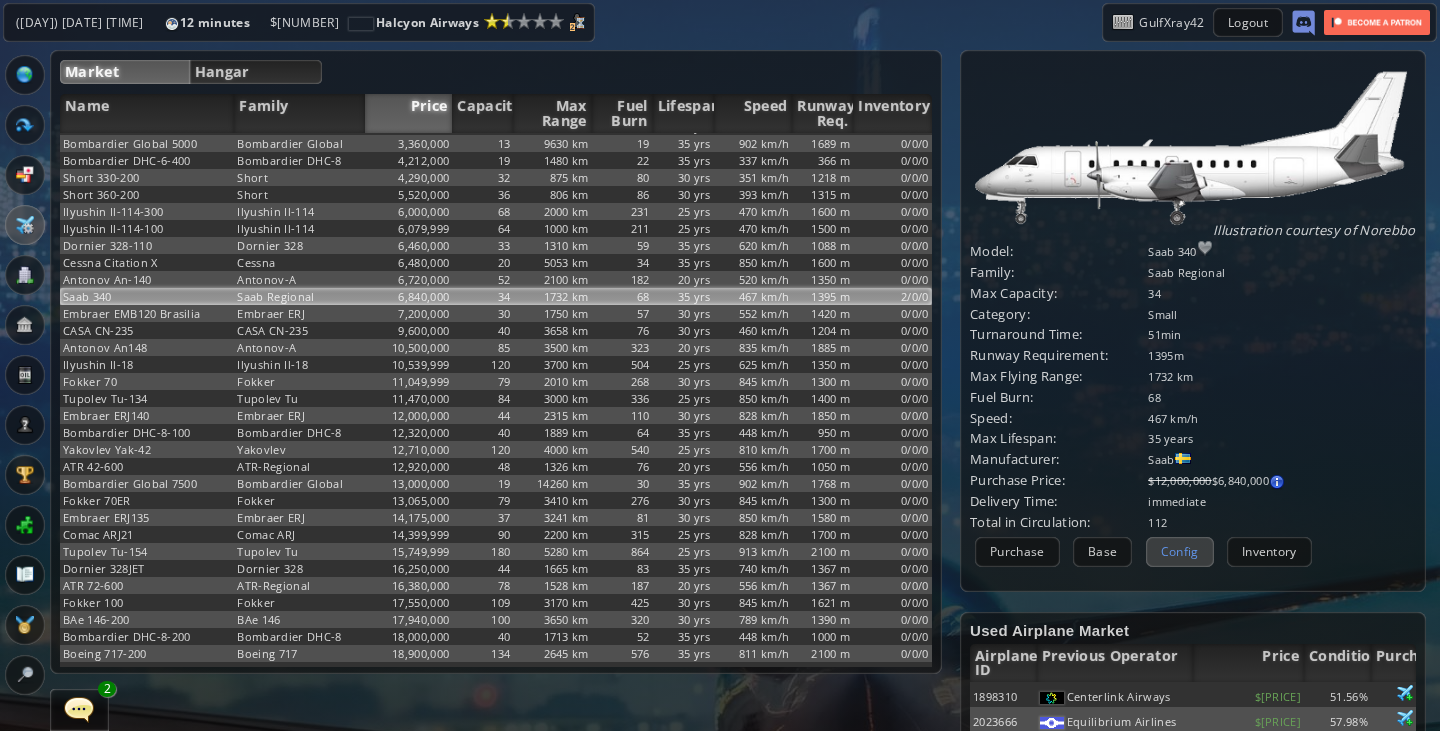 click on "Config" at bounding box center [1180, 551] 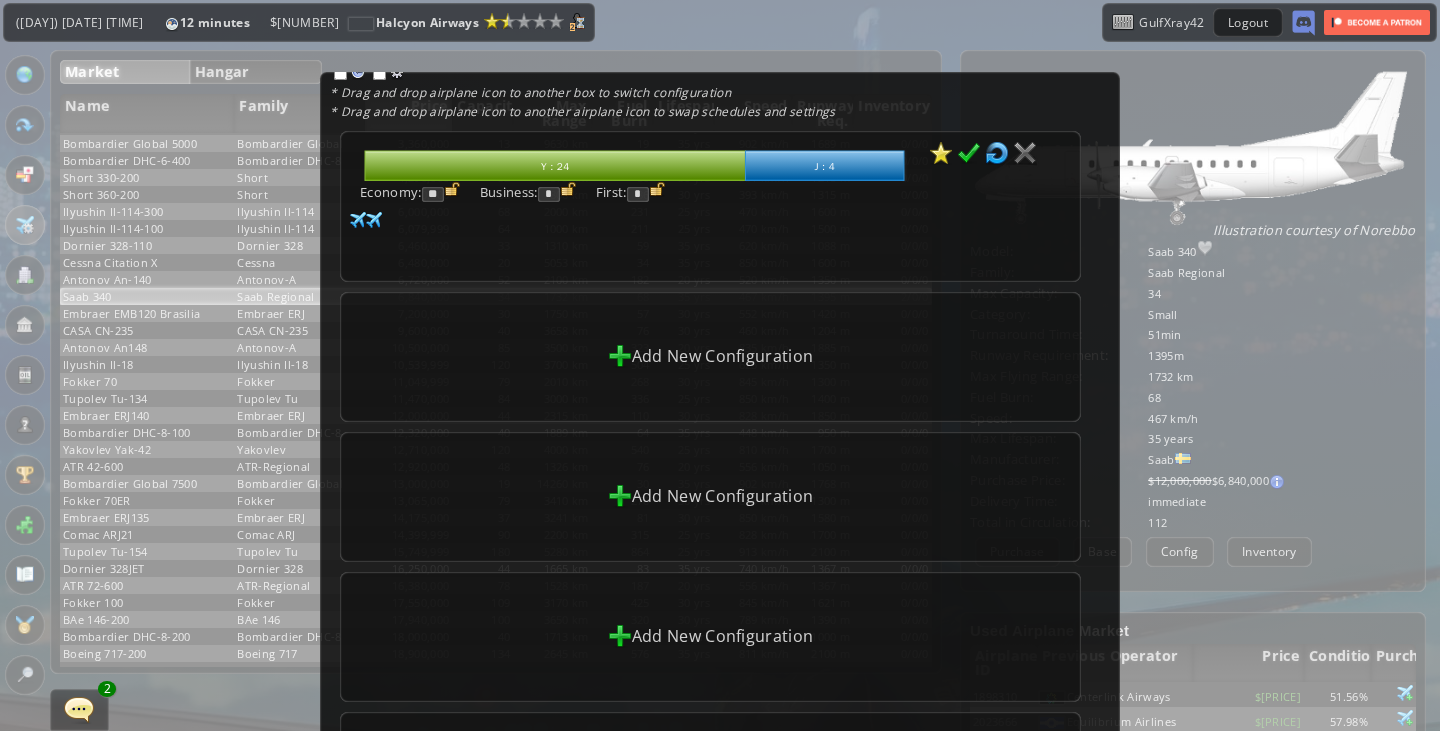 scroll, scrollTop: 0, scrollLeft: 0, axis: both 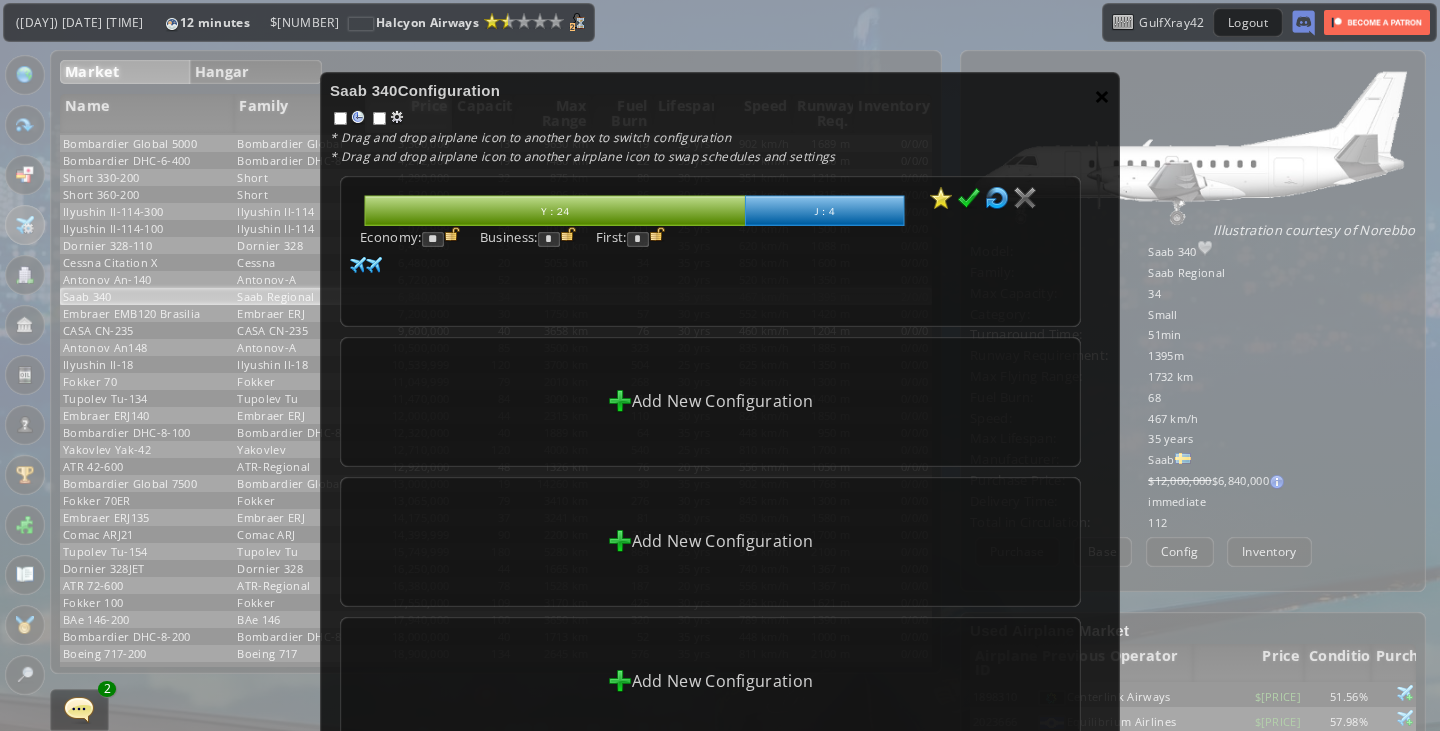click on "×" at bounding box center (1102, 96) 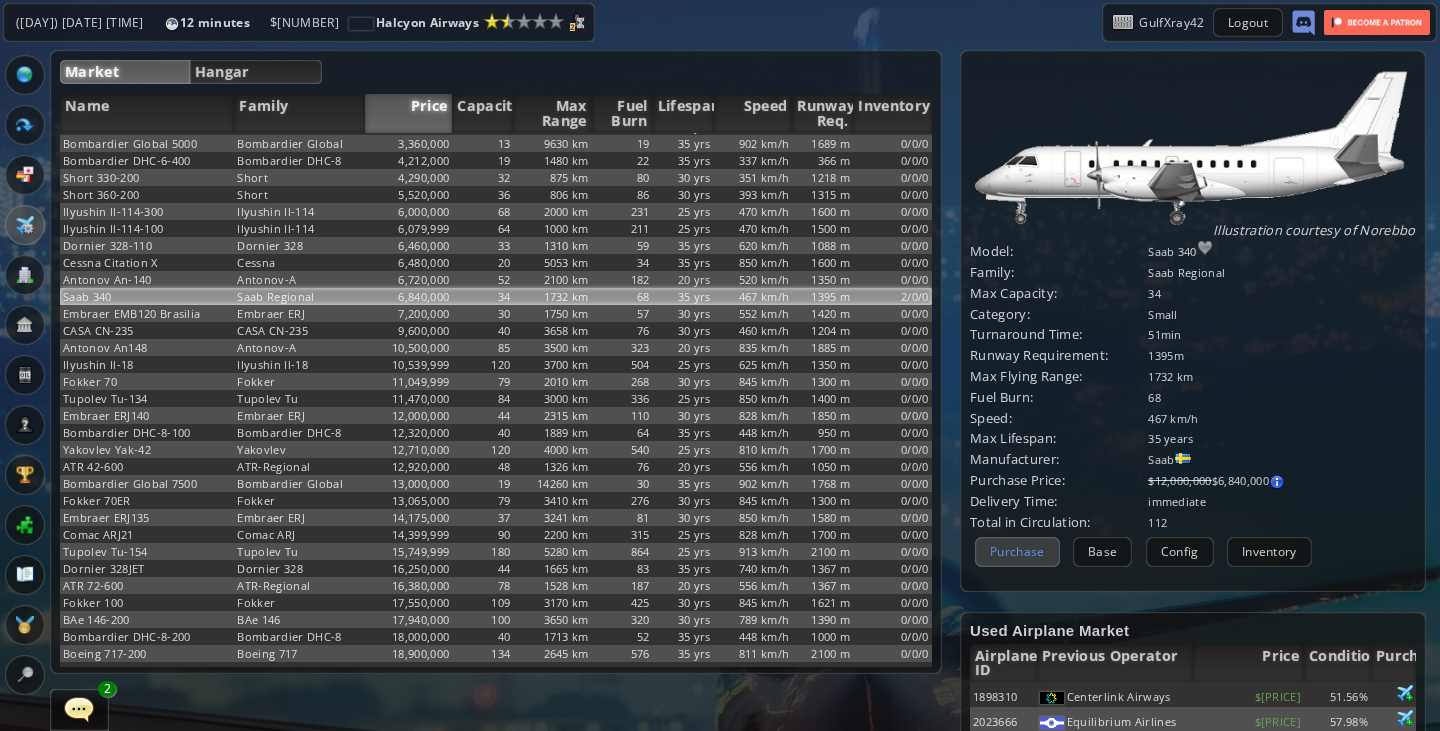 click on "Purchase" at bounding box center [1017, 551] 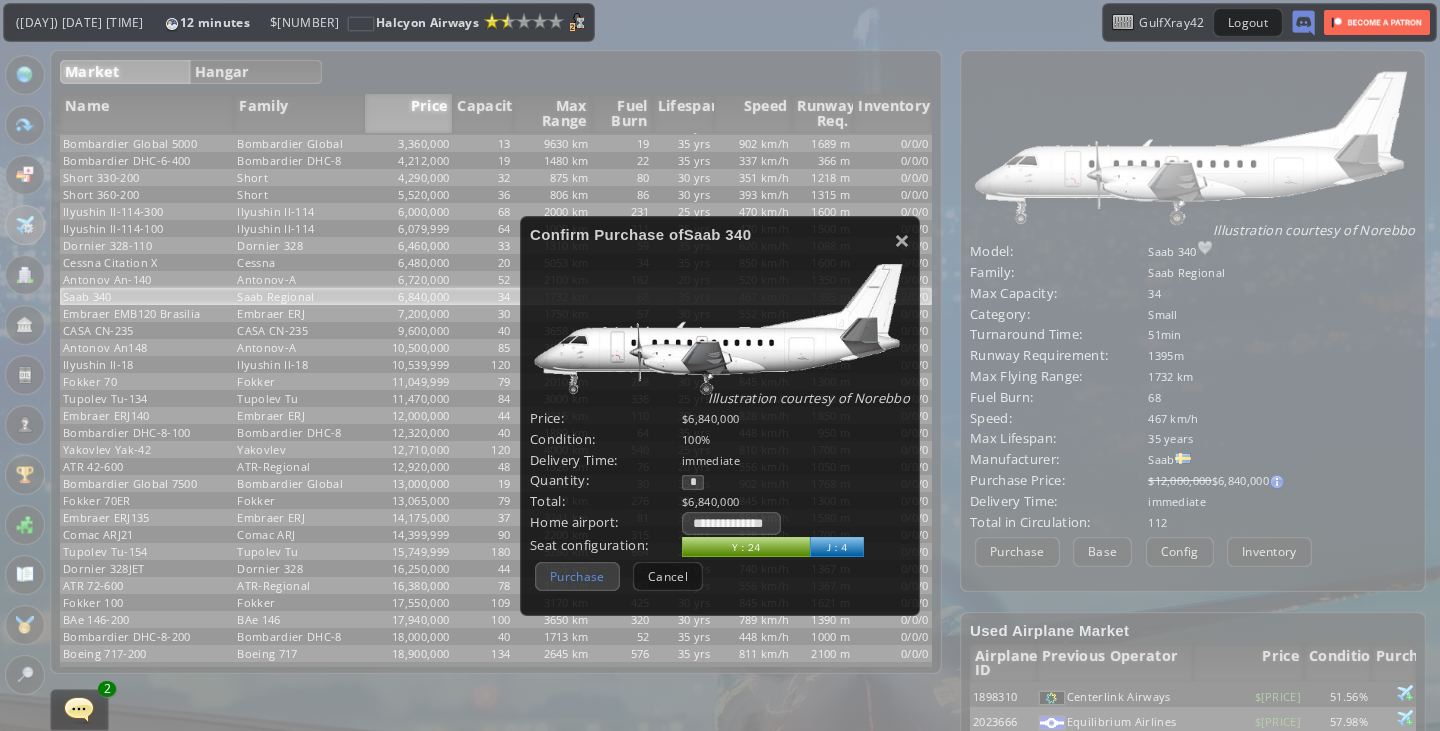 click on "Purchase" at bounding box center (577, 576) 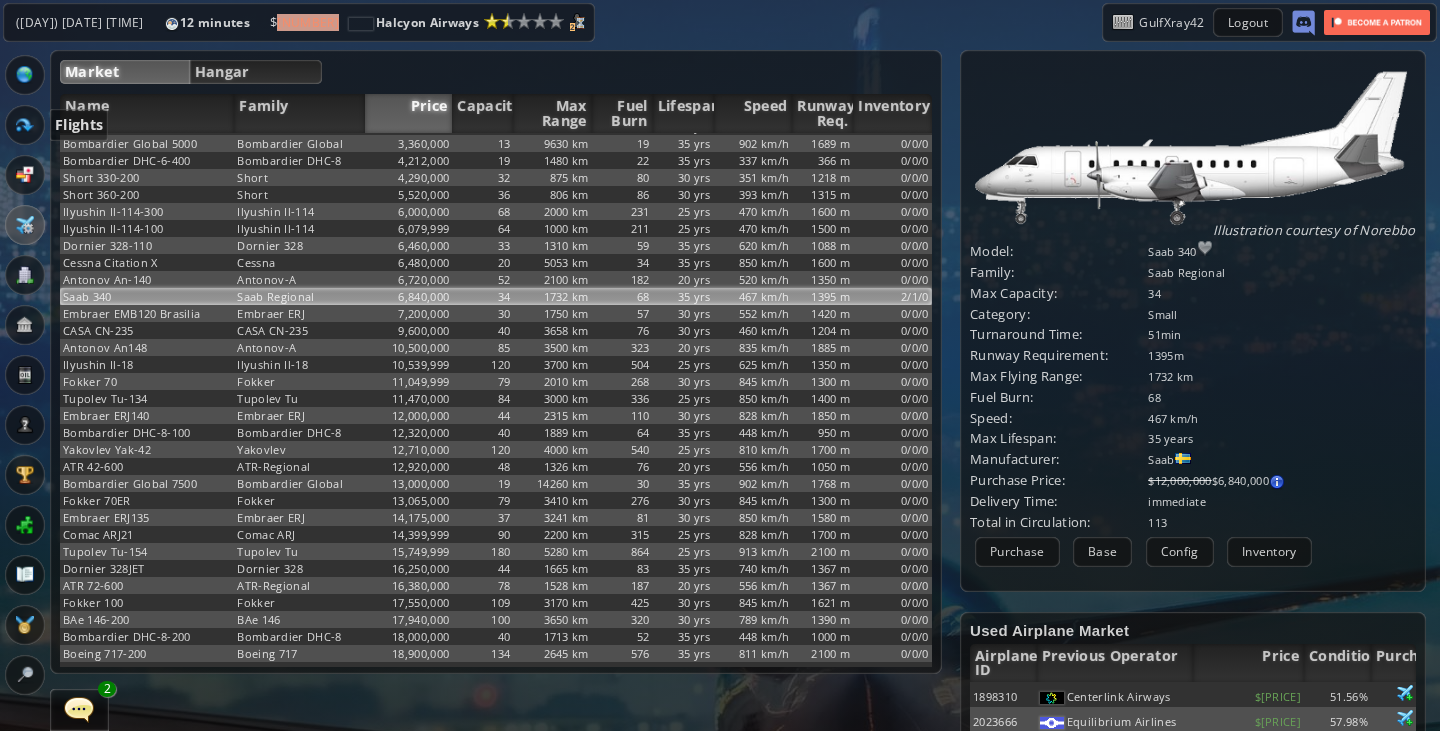 click at bounding box center [25, 125] 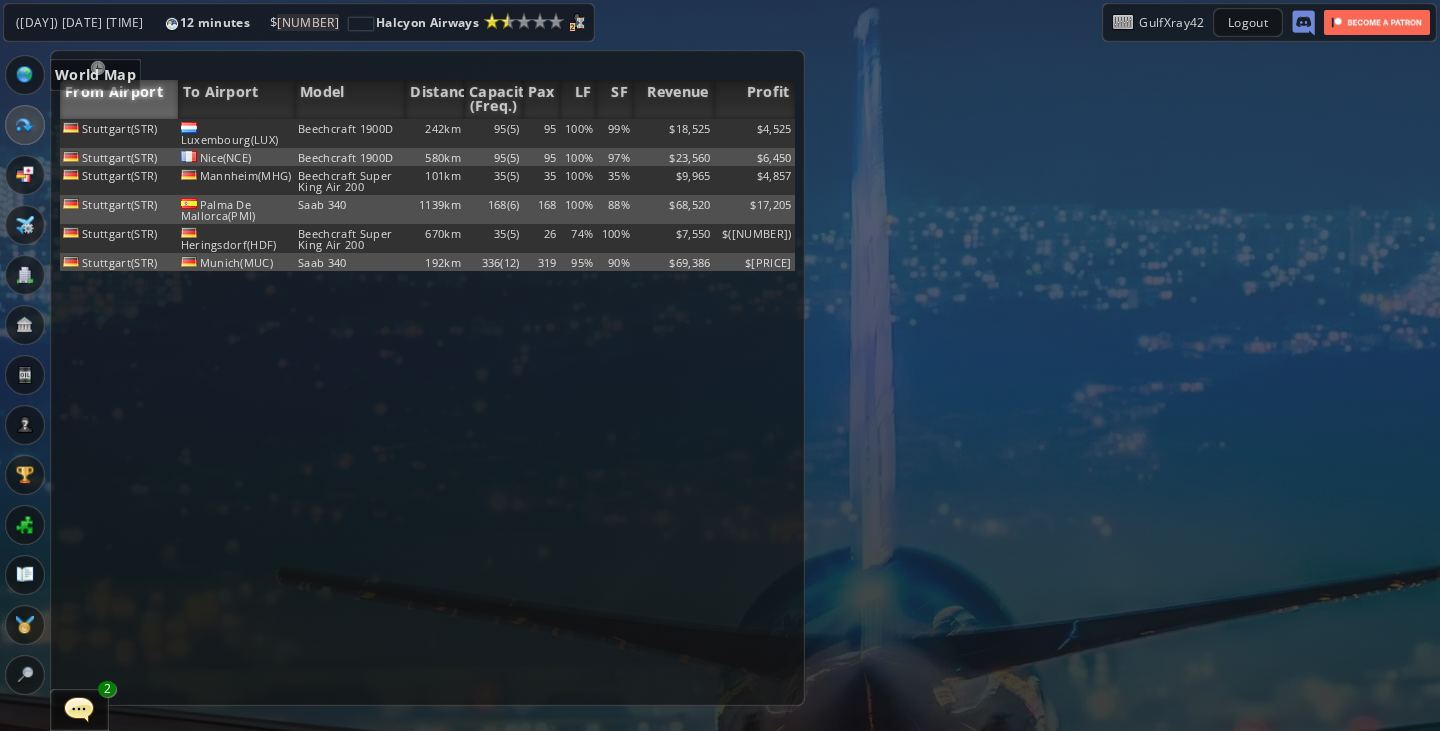 click at bounding box center [25, 75] 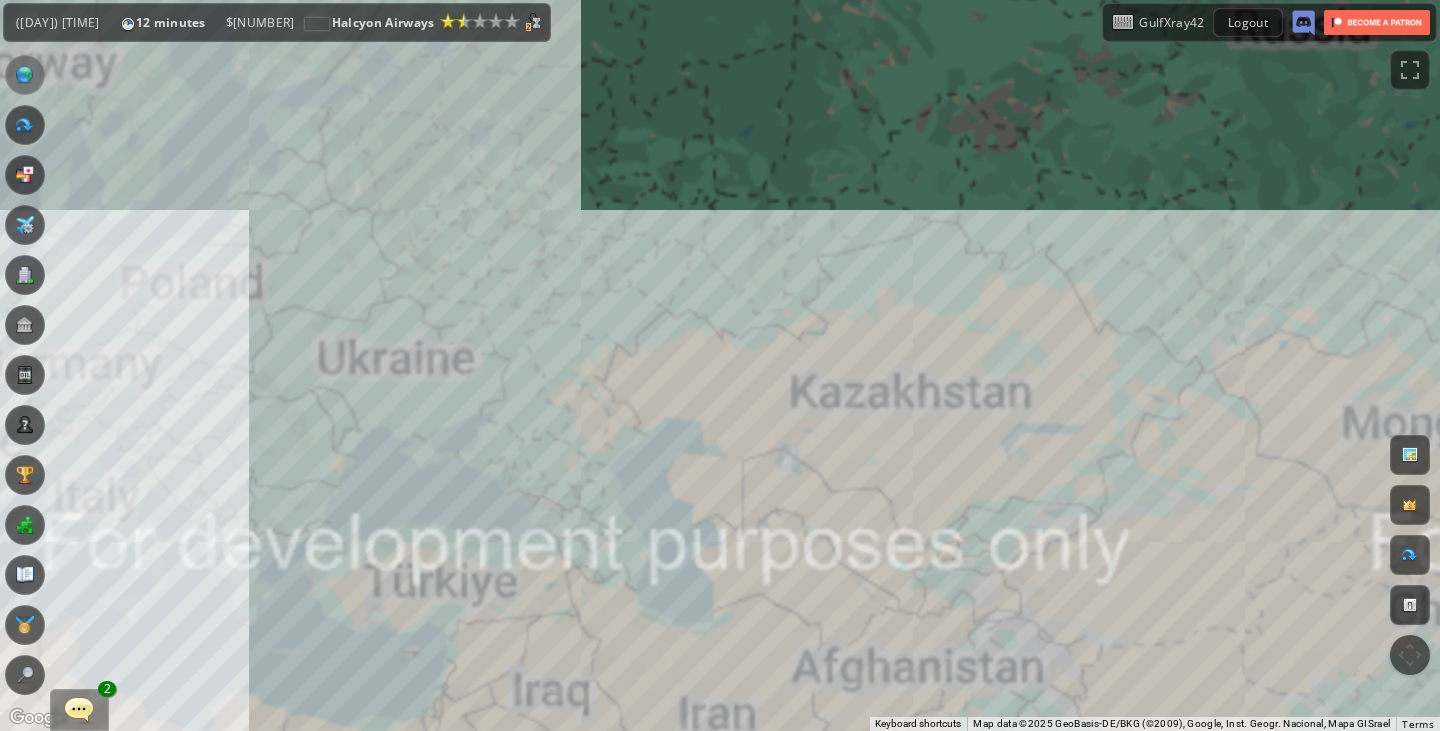 drag, startPoint x: 239, startPoint y: 353, endPoint x: 711, endPoint y: 242, distance: 484.87628 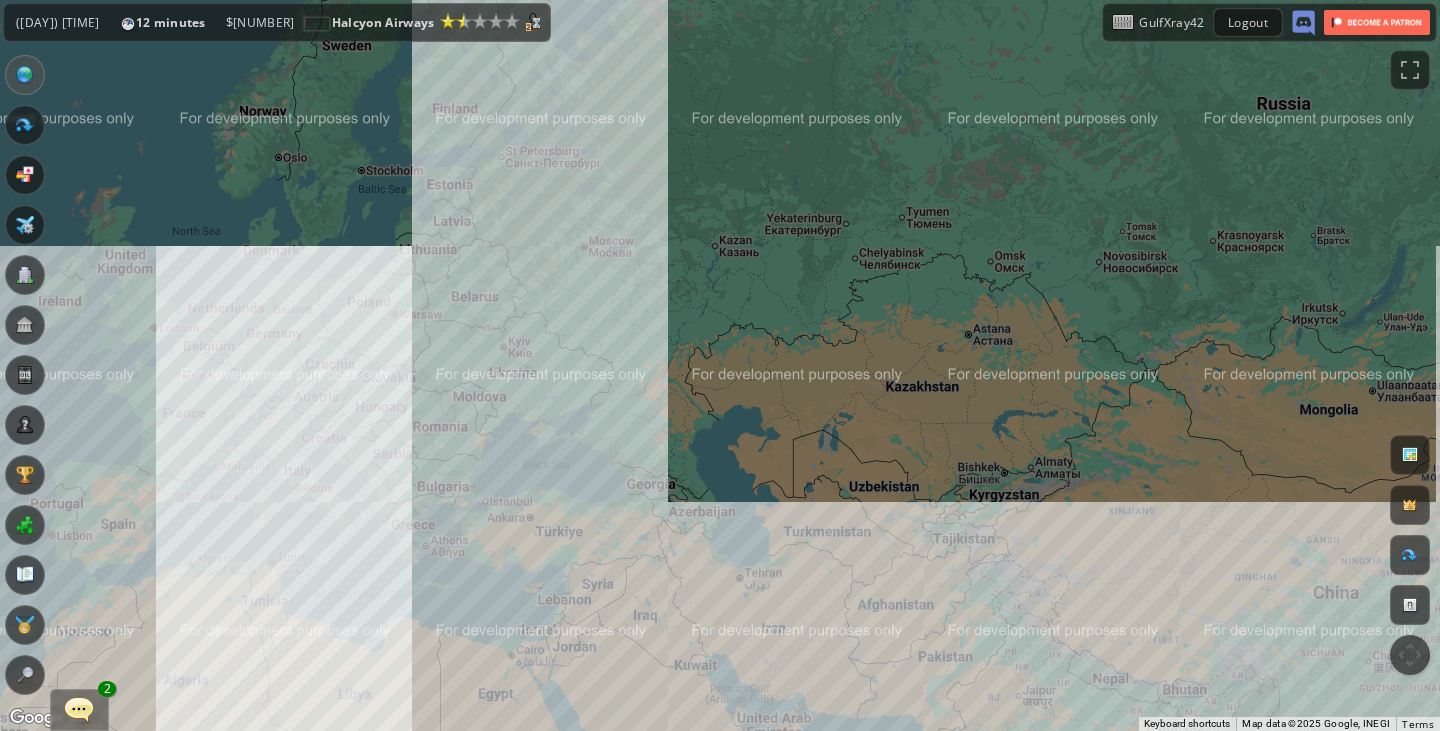 click on "To navigate, press the arrow keys." at bounding box center [720, 365] 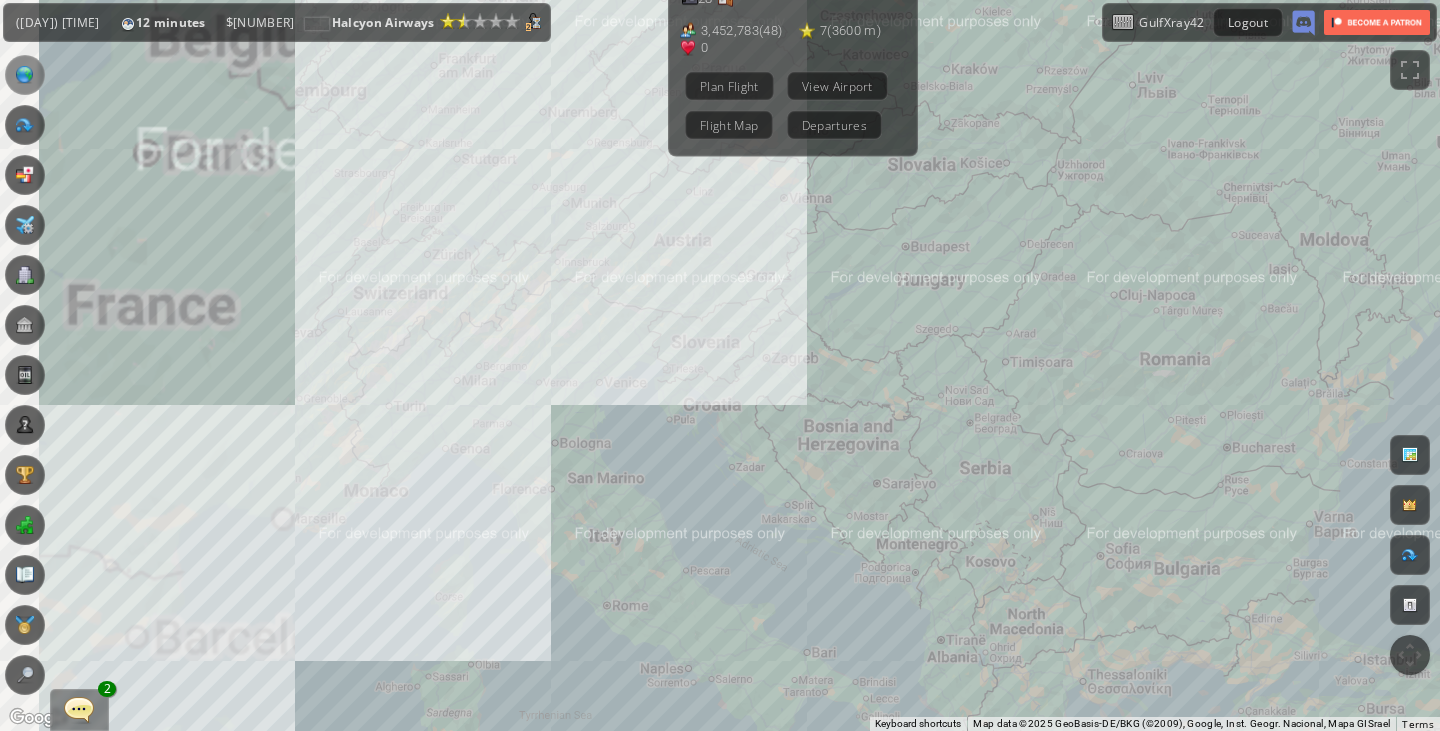 drag, startPoint x: 313, startPoint y: 473, endPoint x: 762, endPoint y: 491, distance: 449.36066 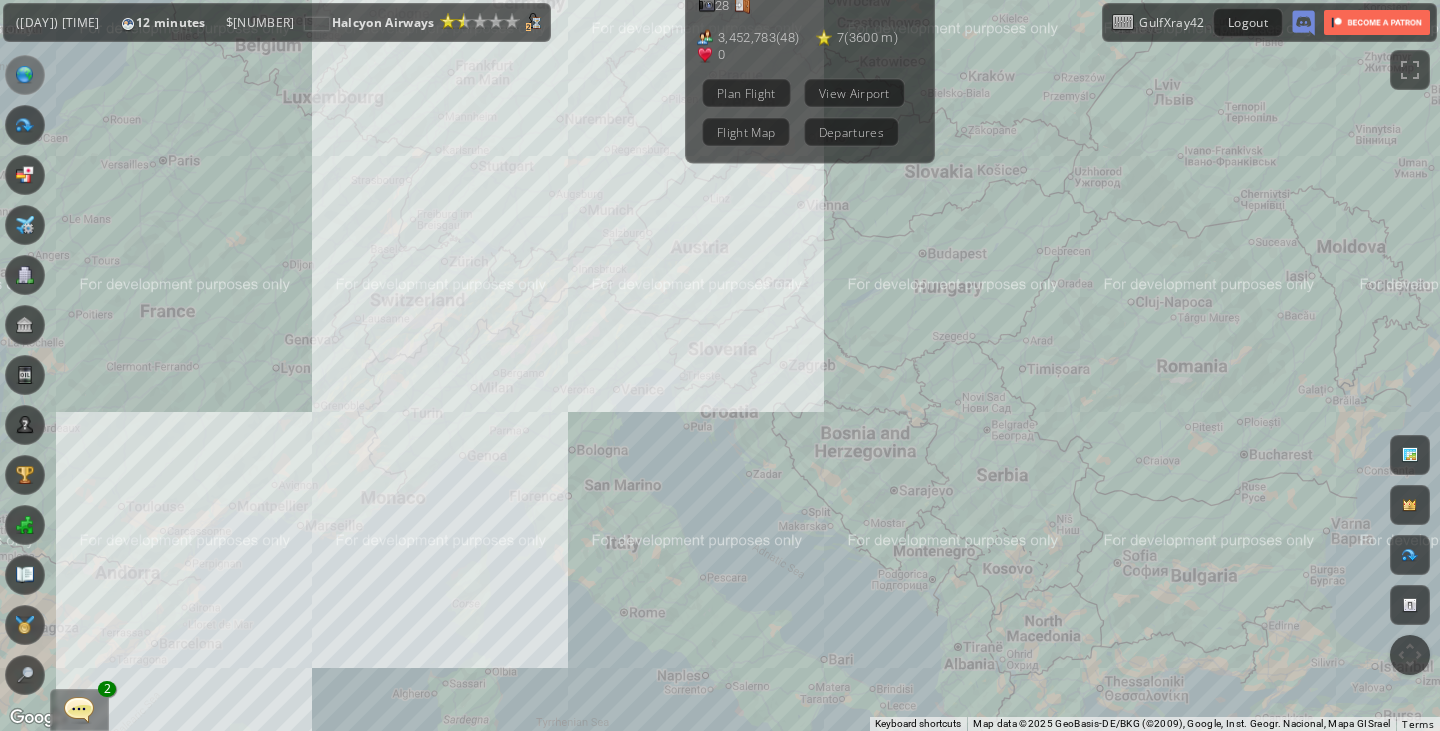 click on "To navigate, press the arrow keys.
[CITY] International Airport  ( [CODE] )
[CITY]  ( [CONTINENT] )
28
[NUMBER]  ( [NUMBER] )
[NUMBER]  ( [NUMBER] m )
0
Plan Flight
View Airport
Flight Map
Departures" at bounding box center (720, 365) 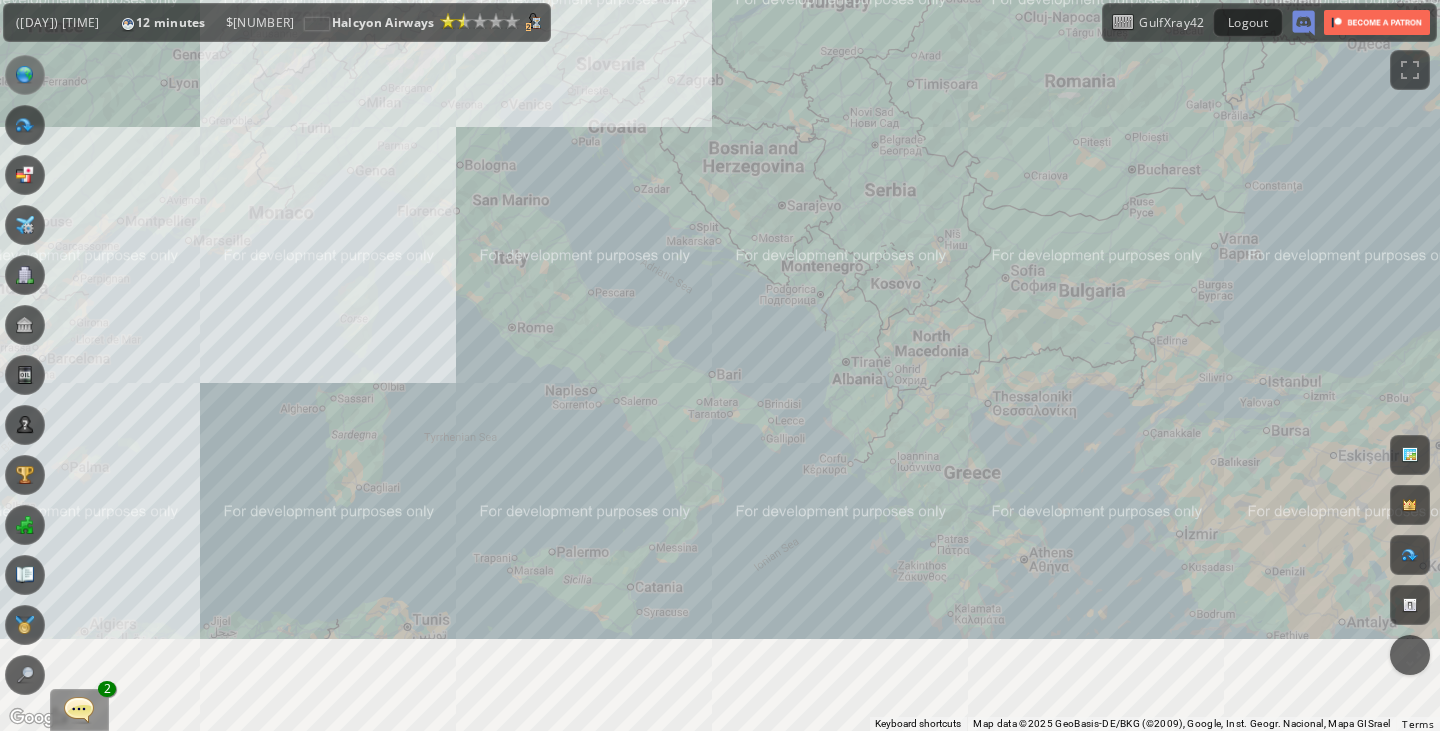 drag, startPoint x: 681, startPoint y: 676, endPoint x: 566, endPoint y: 328, distance: 366.50922 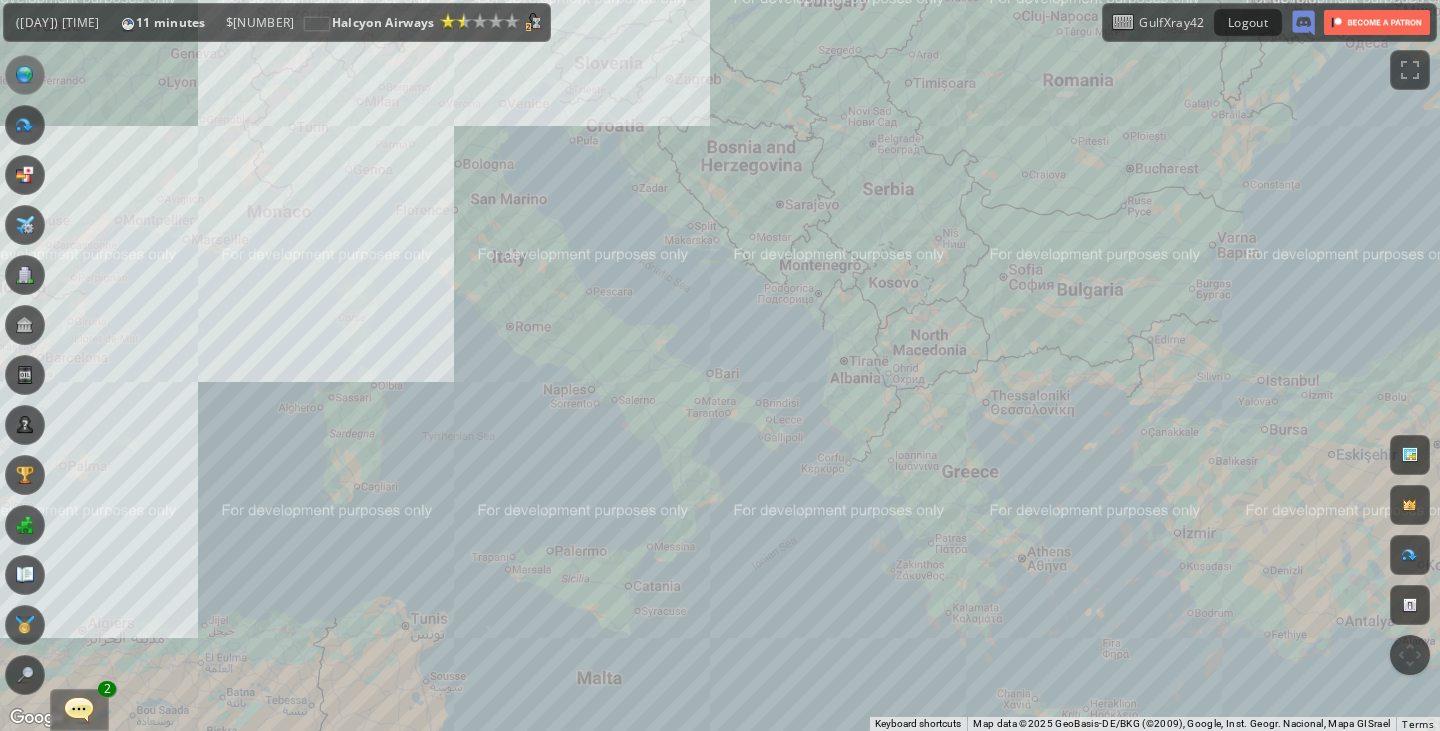 click on "To navigate, press the arrow keys.
[CITY] Airport  ( [CODE] )
[CITY]  ( [CONTINENT] )
28
[NUMBER]  ( [NUMBER] )
[NUMBER]  ( [NUMBER] m )
0
Plan Flight
View Airport
Flight Map
Departures" at bounding box center [720, 365] 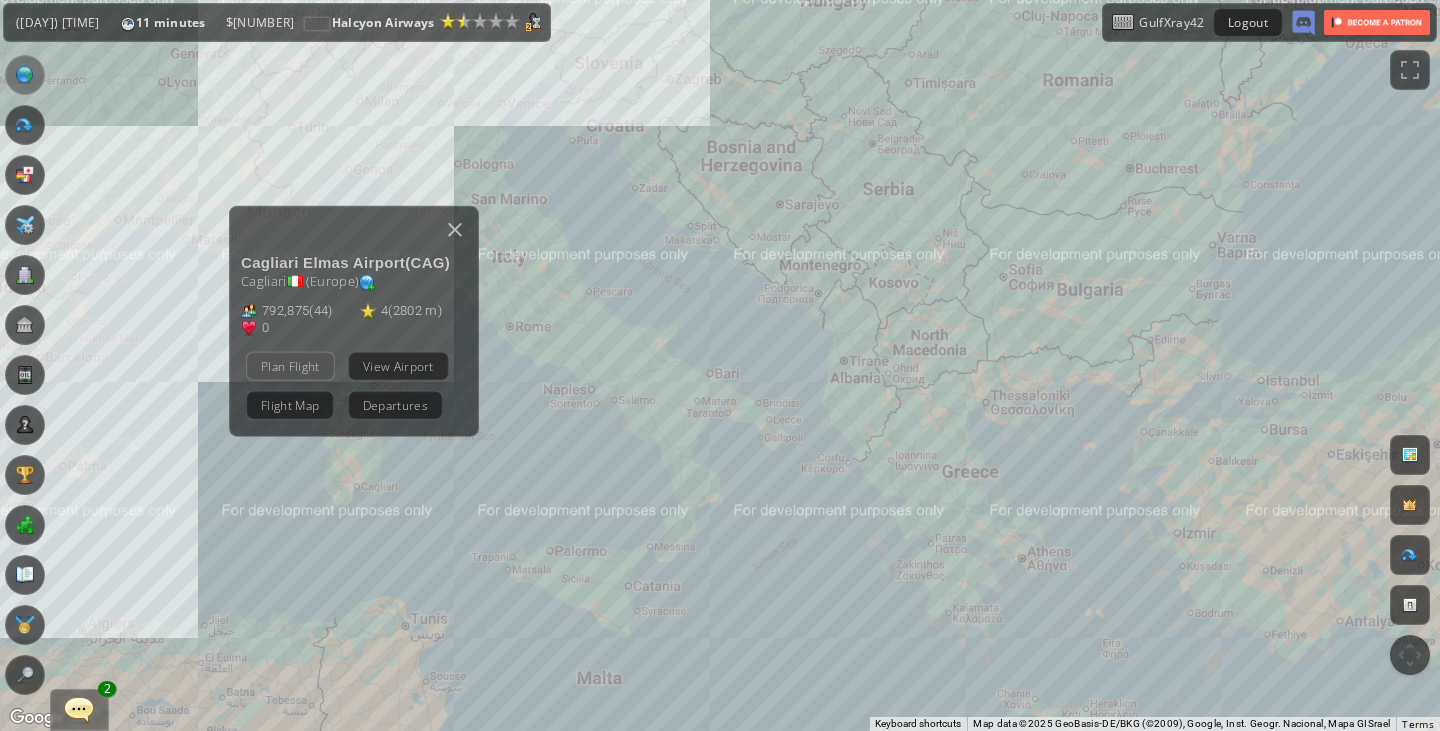 click on "Plan Flight" at bounding box center (290, 365) 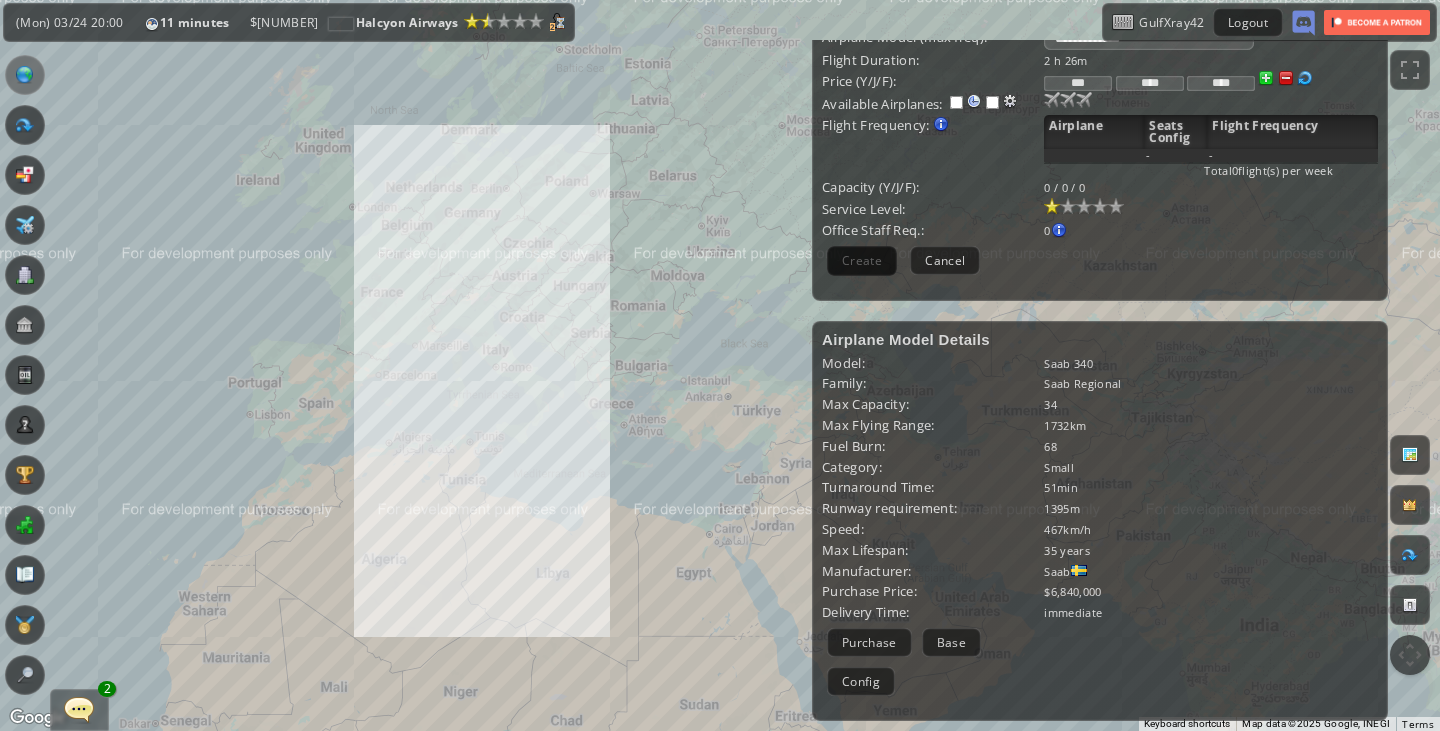 scroll, scrollTop: 0, scrollLeft: 0, axis: both 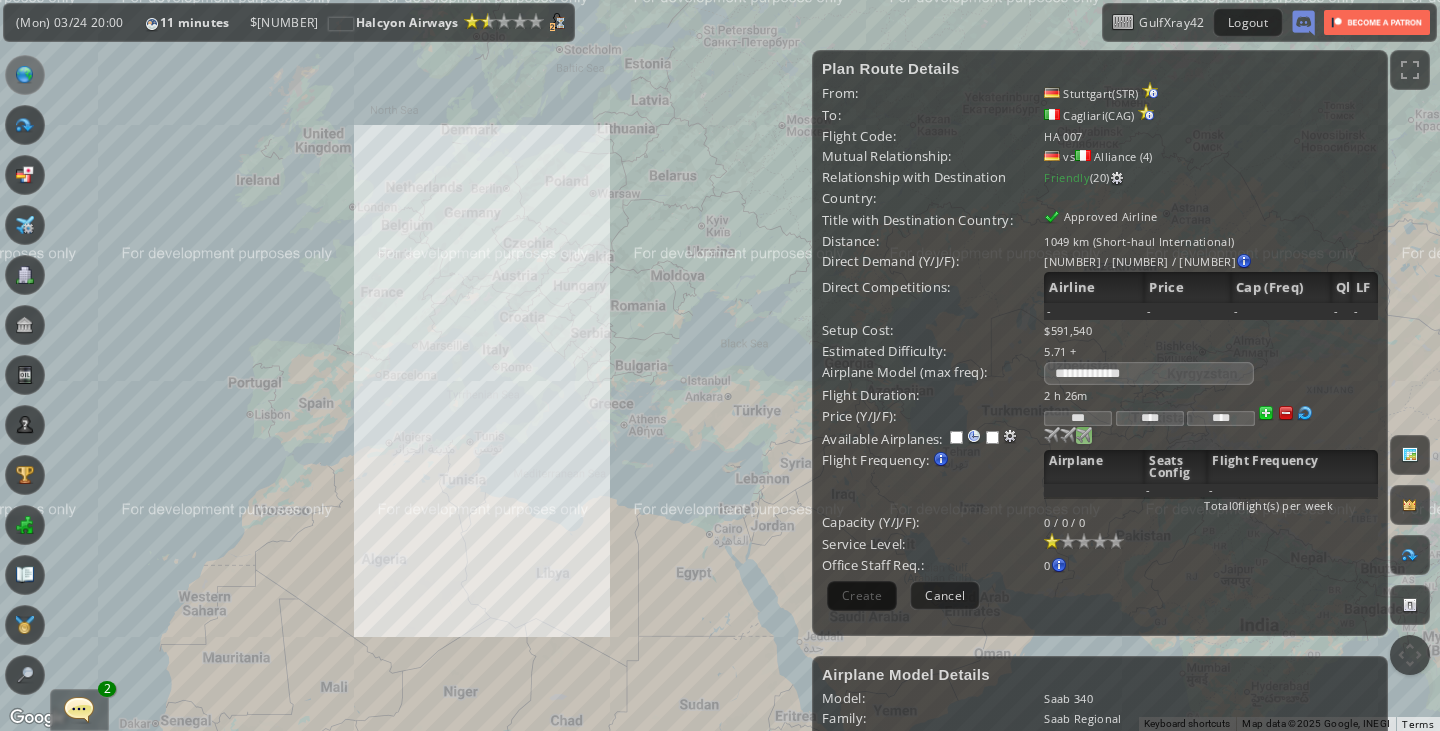 click at bounding box center [1052, 435] 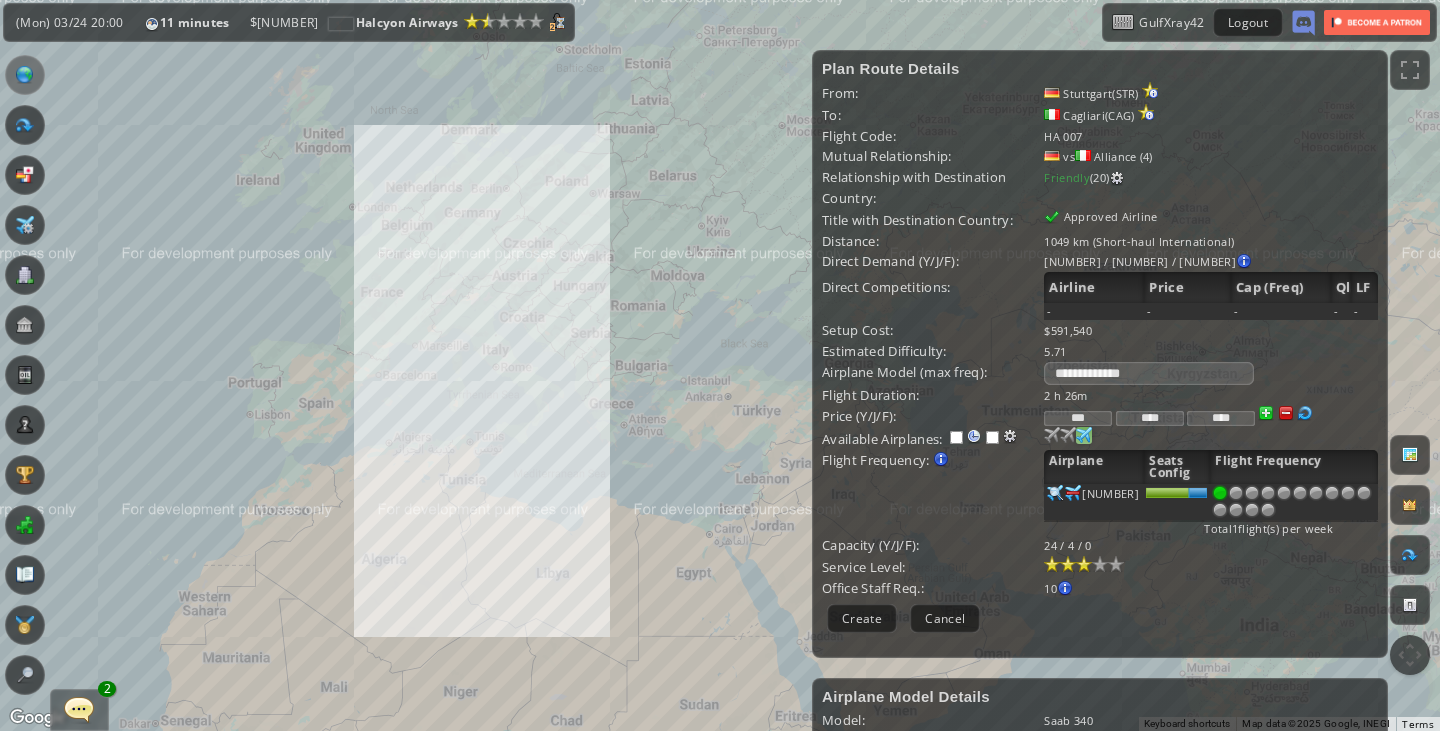 click at bounding box center [1084, 564] 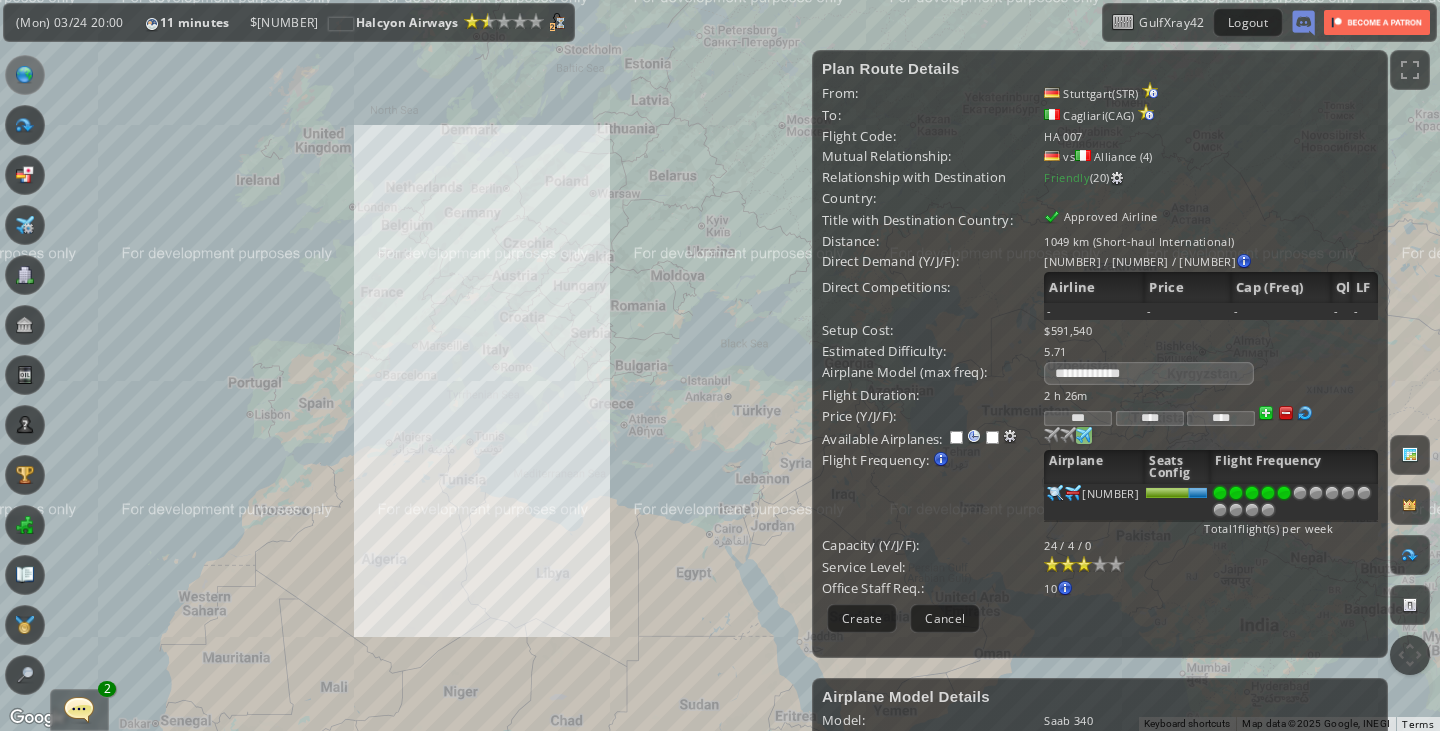 click at bounding box center [1284, 493] 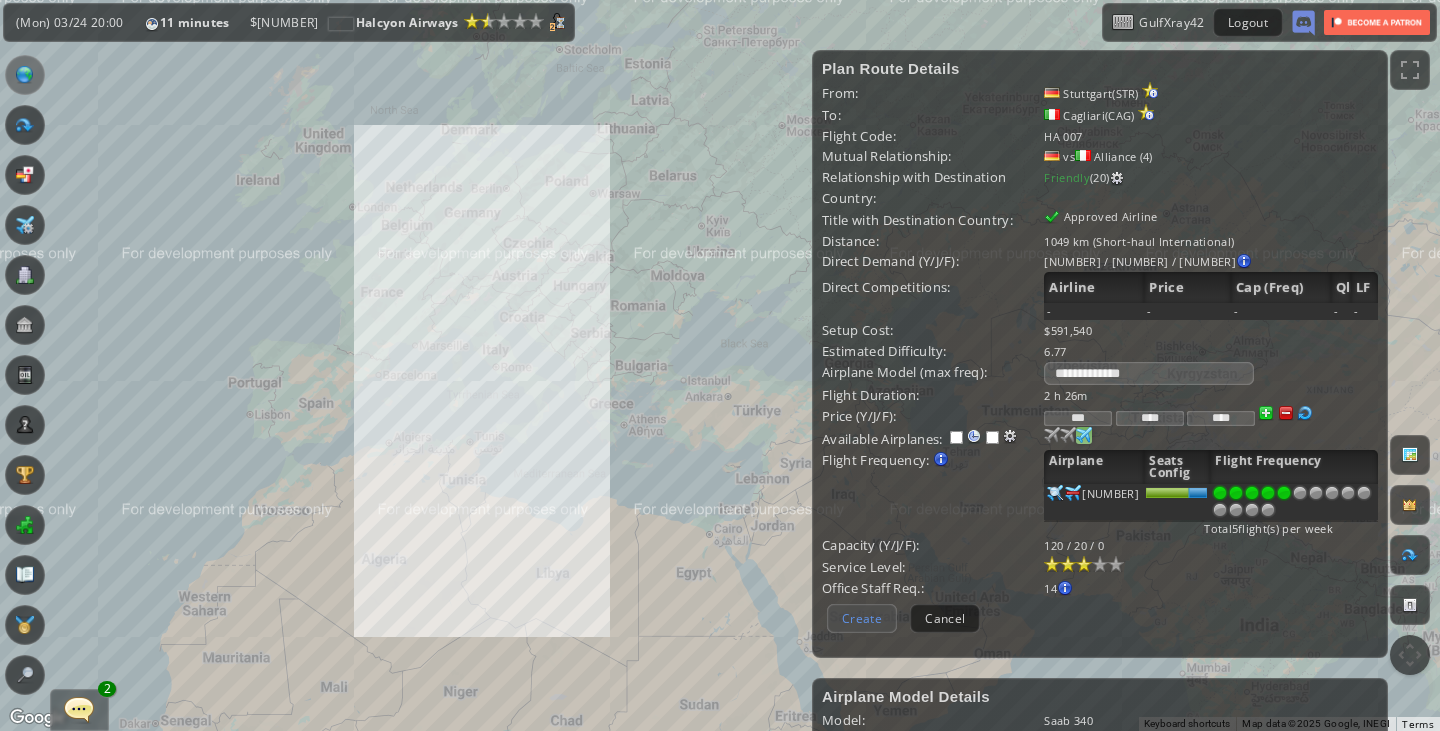 click on "Create" at bounding box center [862, 618] 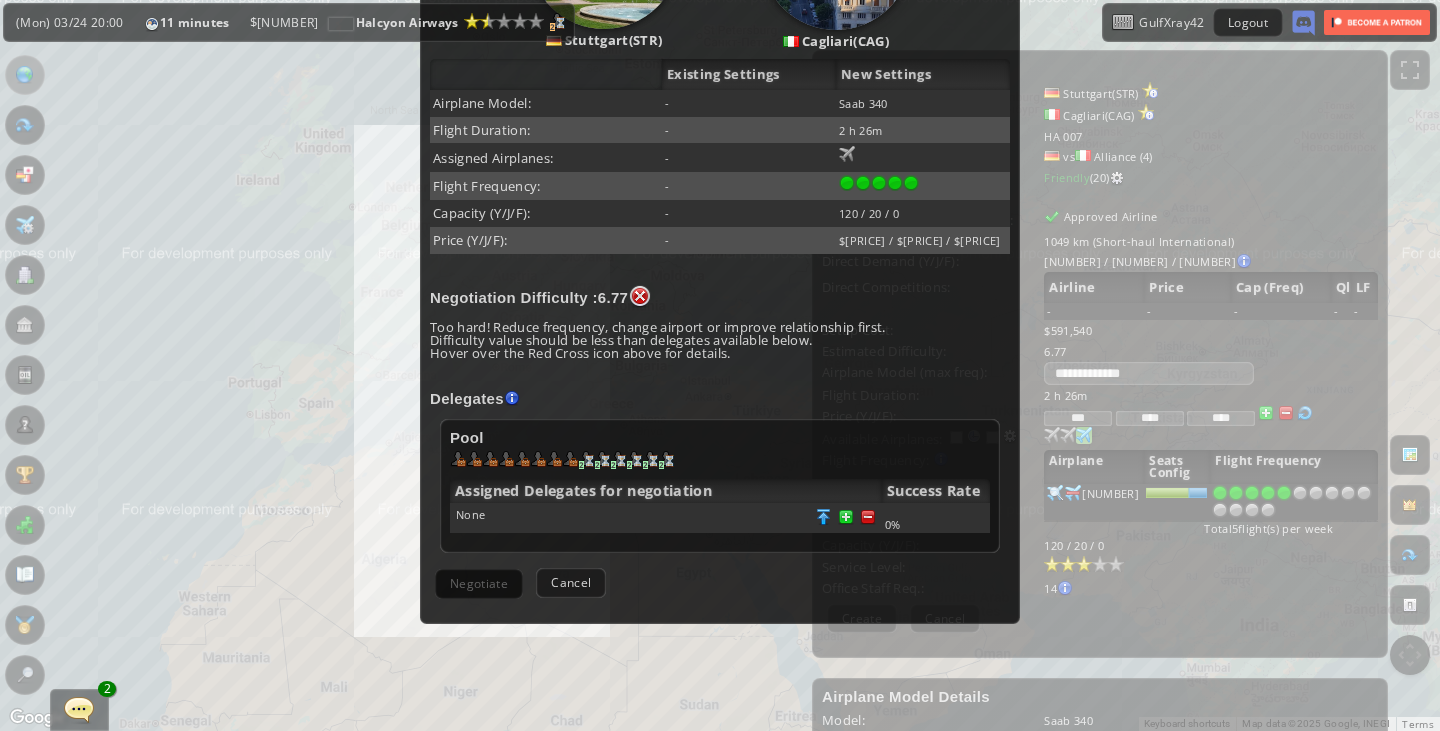 scroll, scrollTop: 382, scrollLeft: 0, axis: vertical 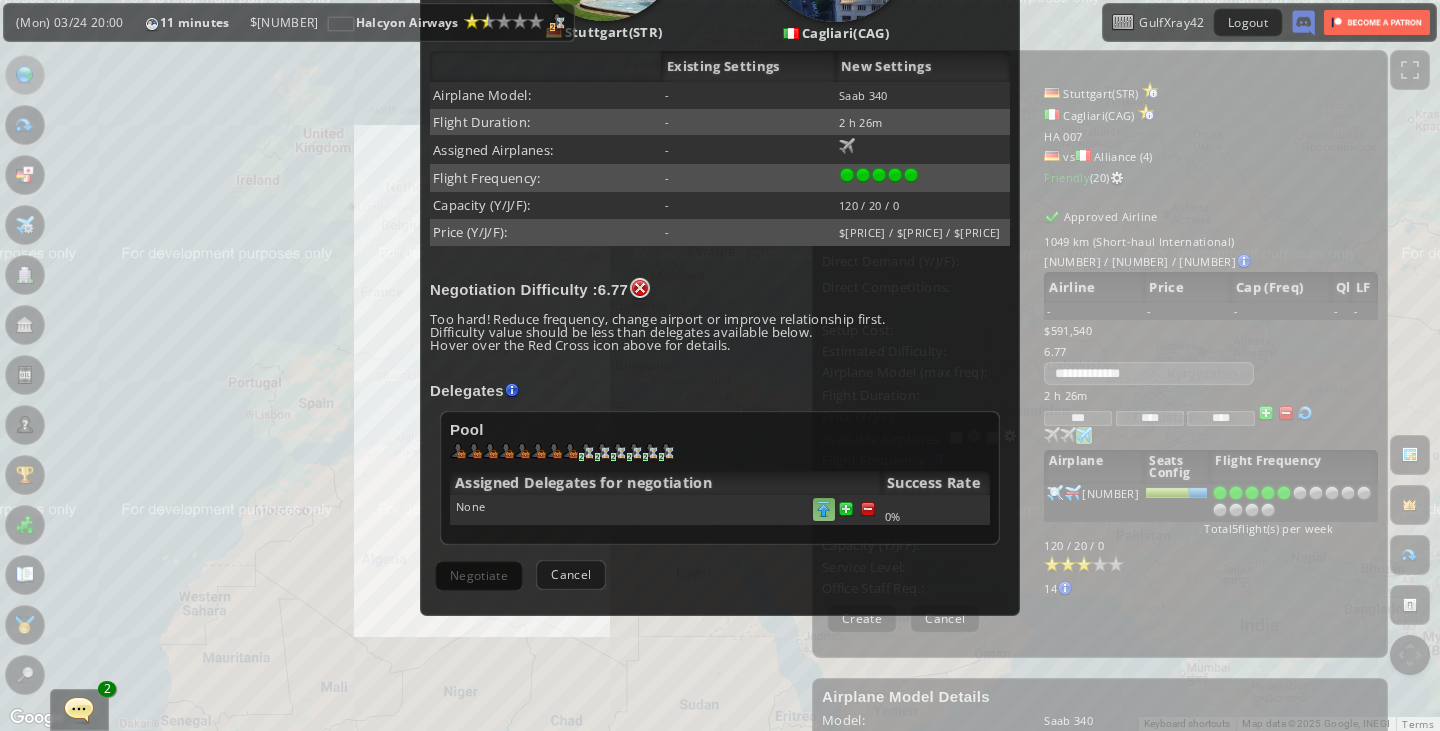 click at bounding box center [868, 509] 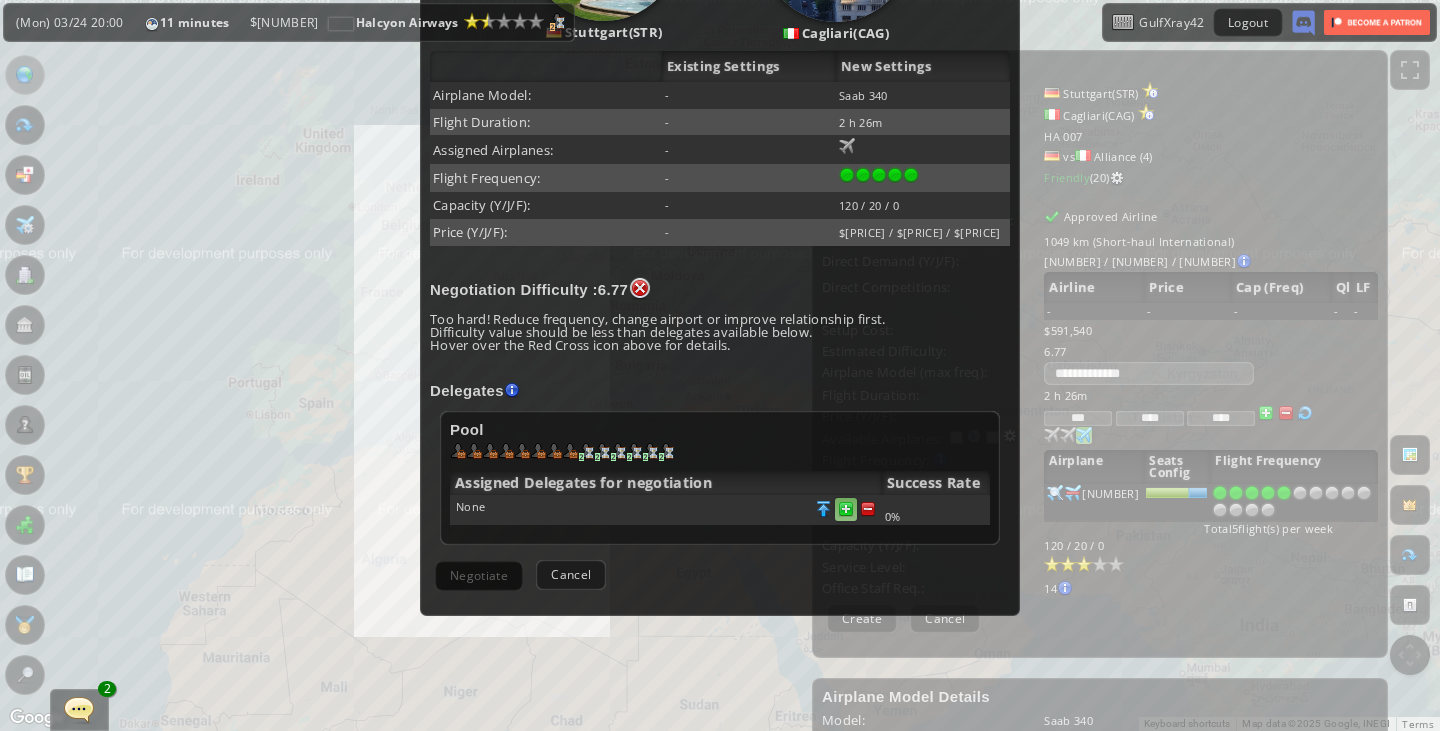 click at bounding box center [868, 509] 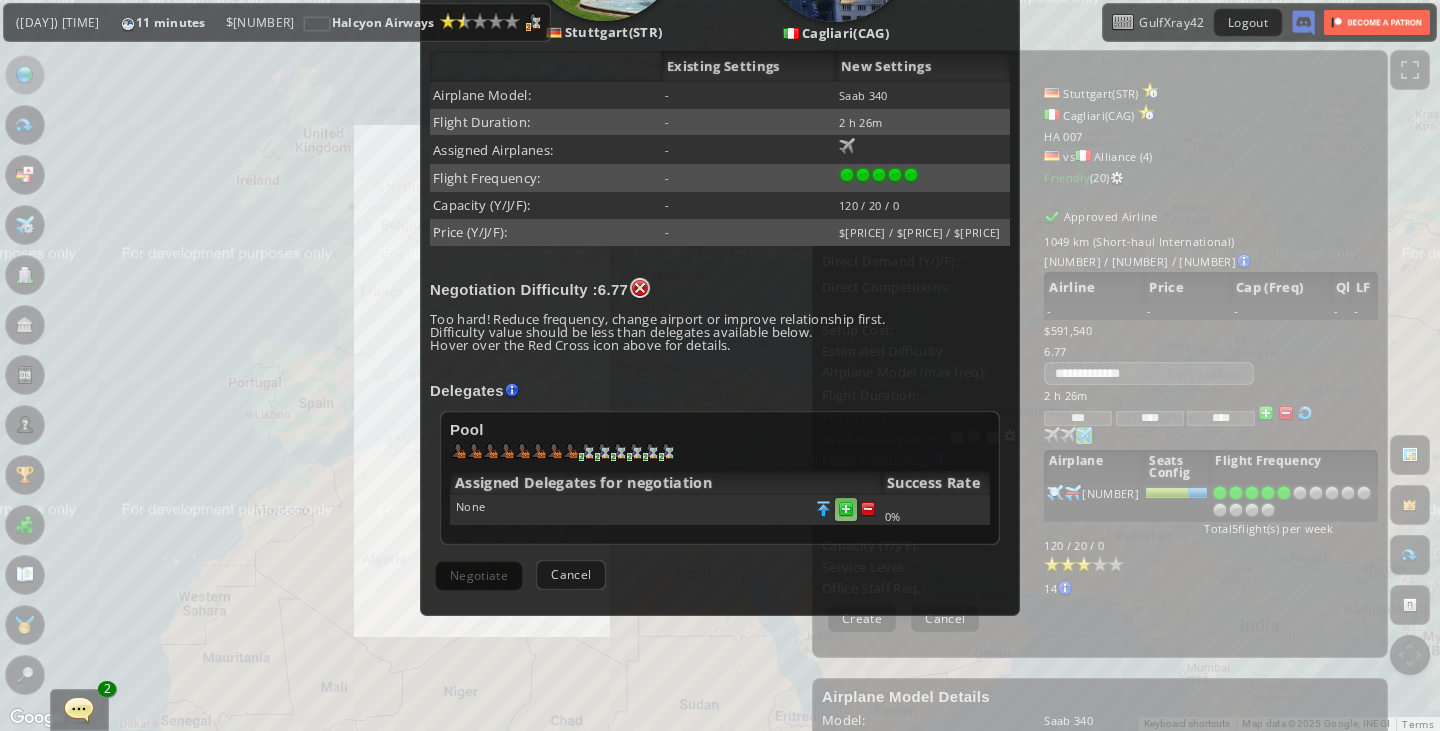 click at bounding box center (868, 509) 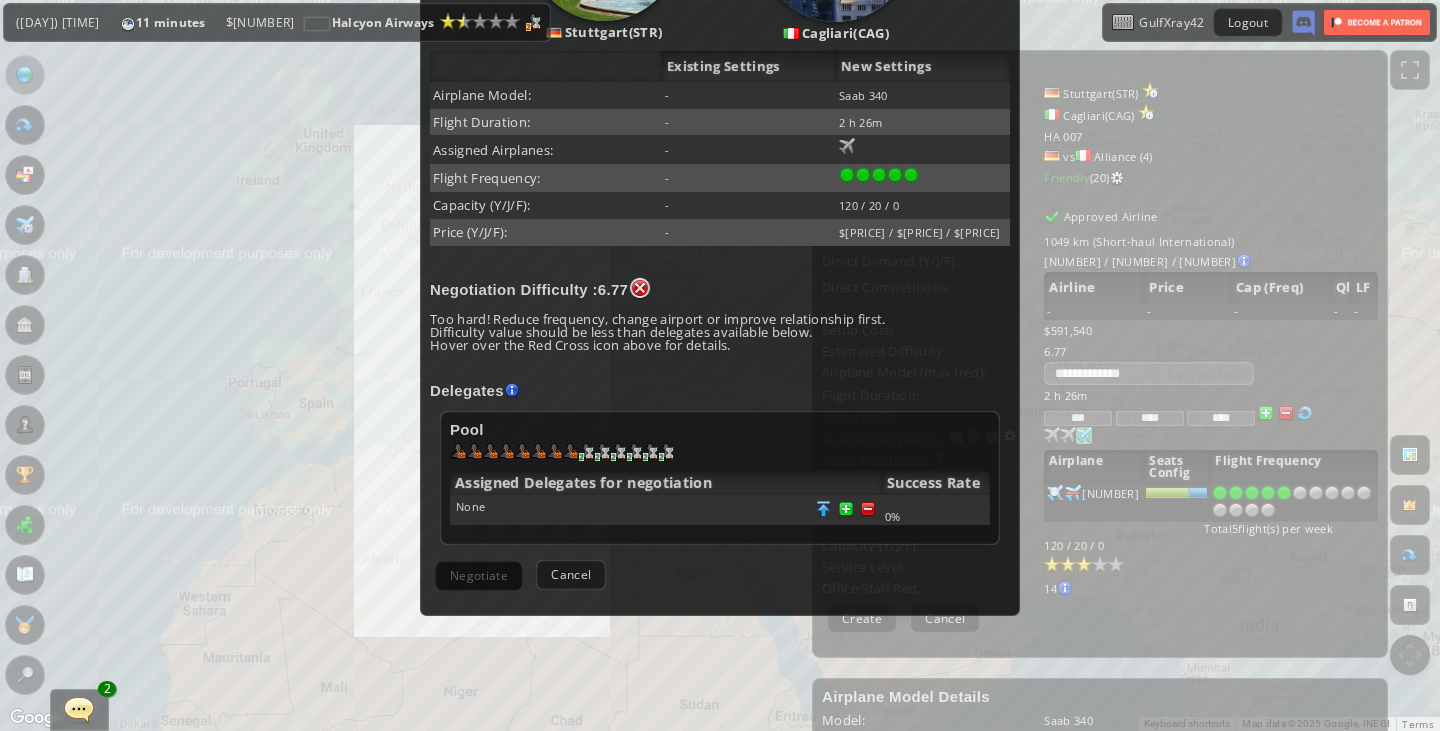 click on "×
New Route
[CITY]([CODE])
[CITY]([CODE])
Existing Settings
New Settings
Airplane Model:
-
Saab 340
Flight Duration:
-
2 h 26m
Assigned Airplanes:
-
0 100
Flight Frequency:
-
Capacity (Y/J/F):
-
120 / 20 / 0
Price (Y/J/F):
-
$400 / $1203 / $3612
Negotiation Difficulty :
6.77
Too hard! Reduce frequency, change airport or improve relationship first.
Difficulty value should be less than delegates available below.
Hover over the Red Cross icon above for details.
Delegates
Pool
2 2 2 2 2 2" at bounding box center [720, 365] 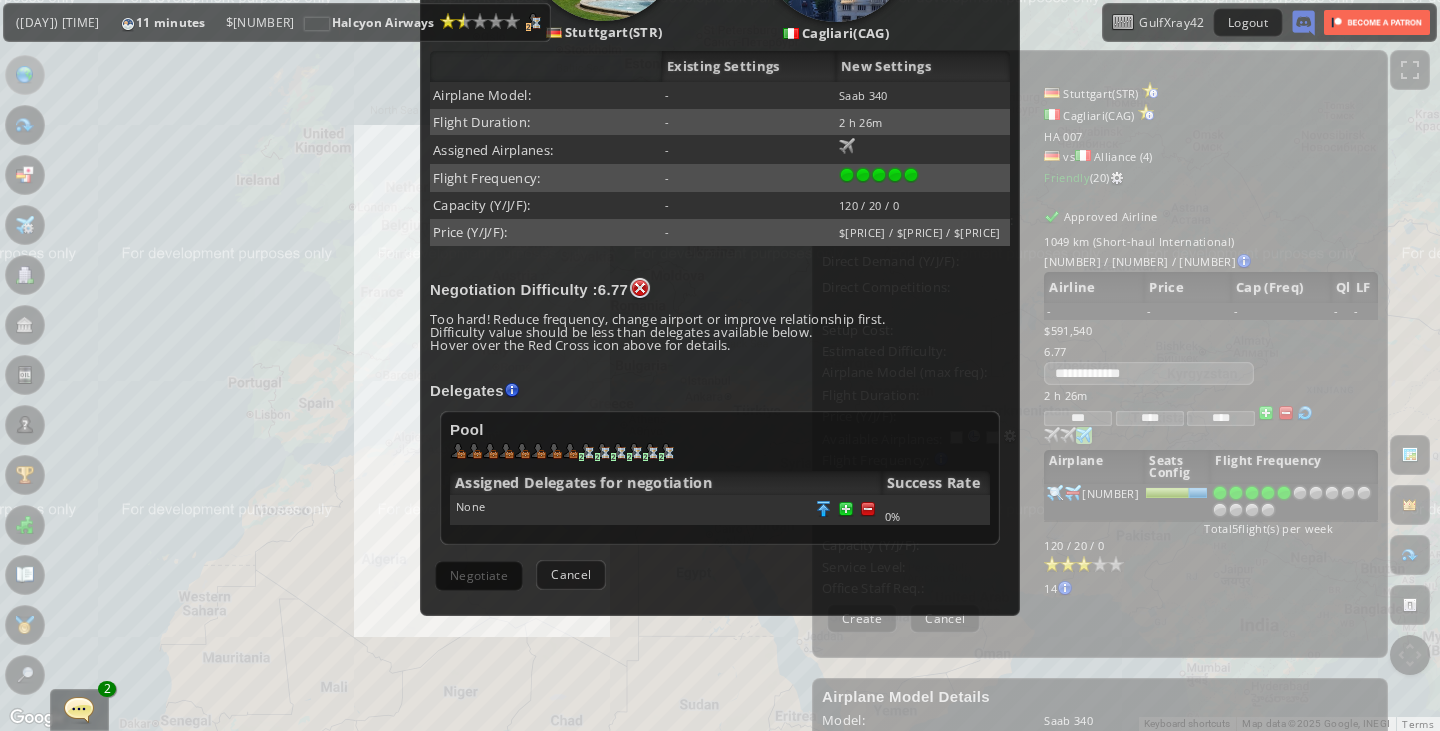 scroll, scrollTop: 0, scrollLeft: 0, axis: both 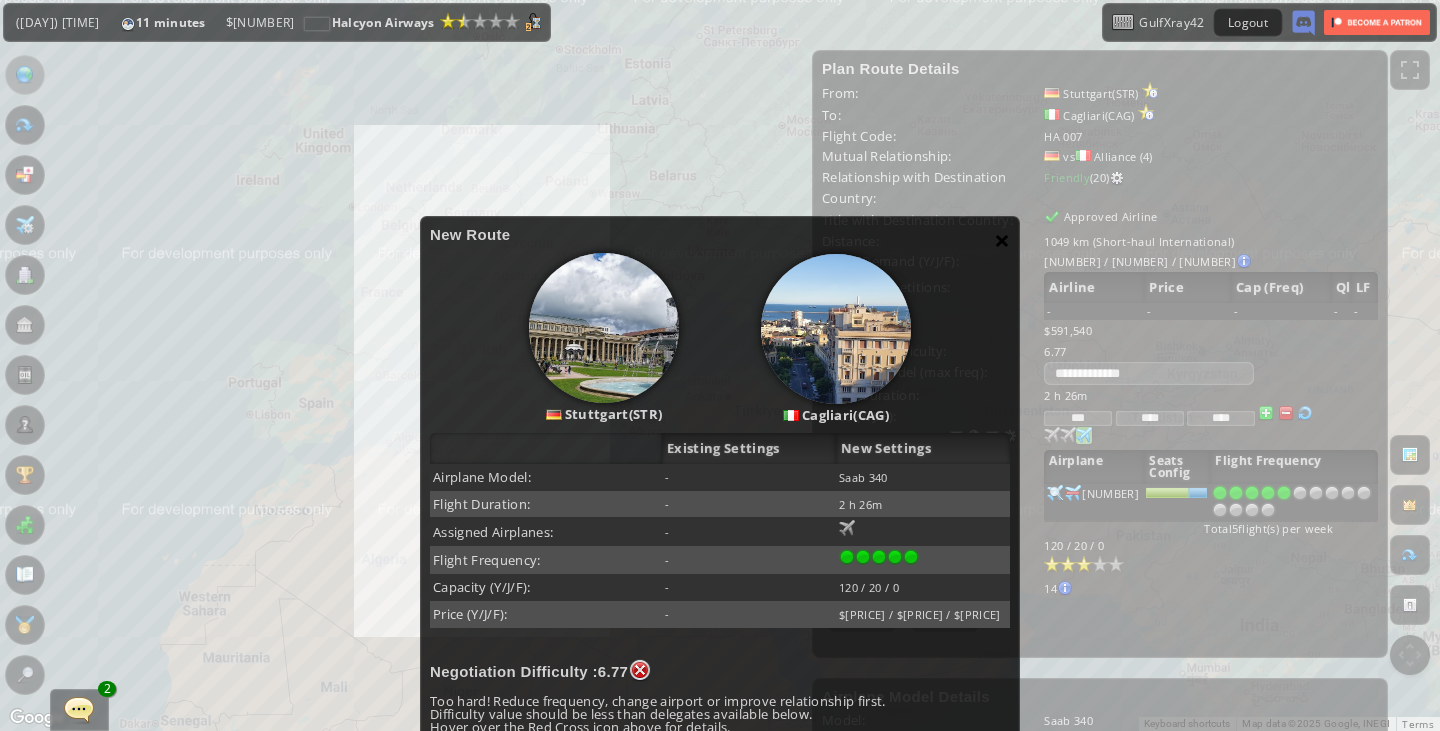 click on "×" at bounding box center [1002, 240] 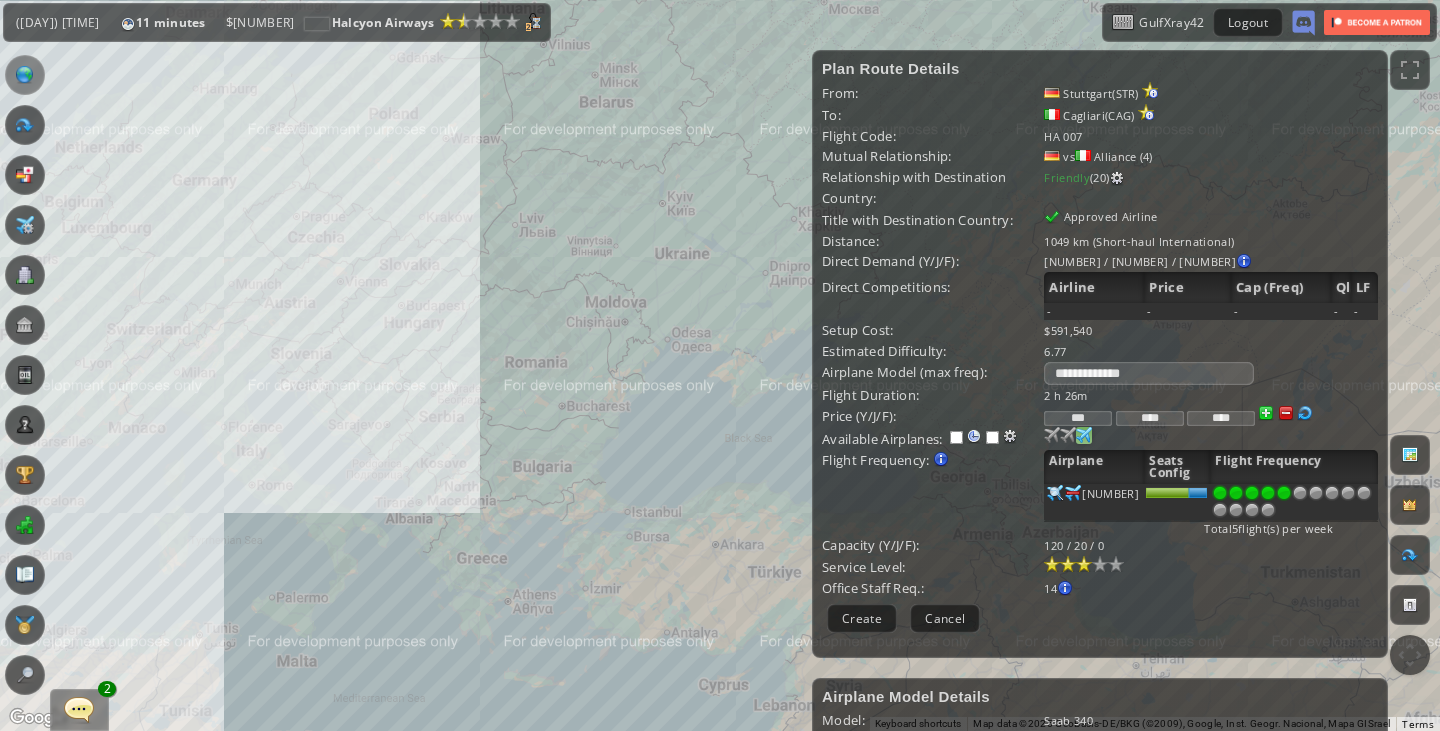 click on "To navigate, press the arrow keys." at bounding box center (720, 365) 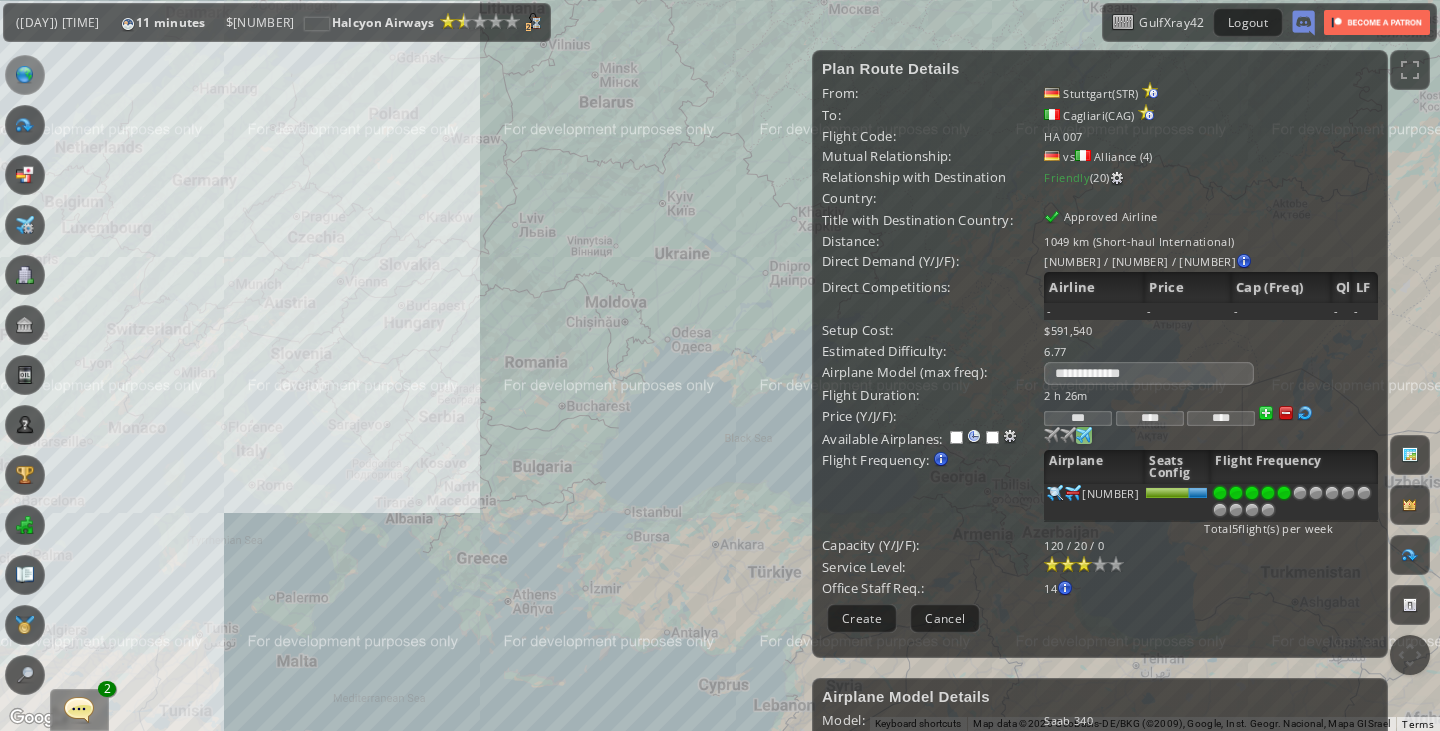 click on "To navigate, press the arrow keys." at bounding box center [720, 365] 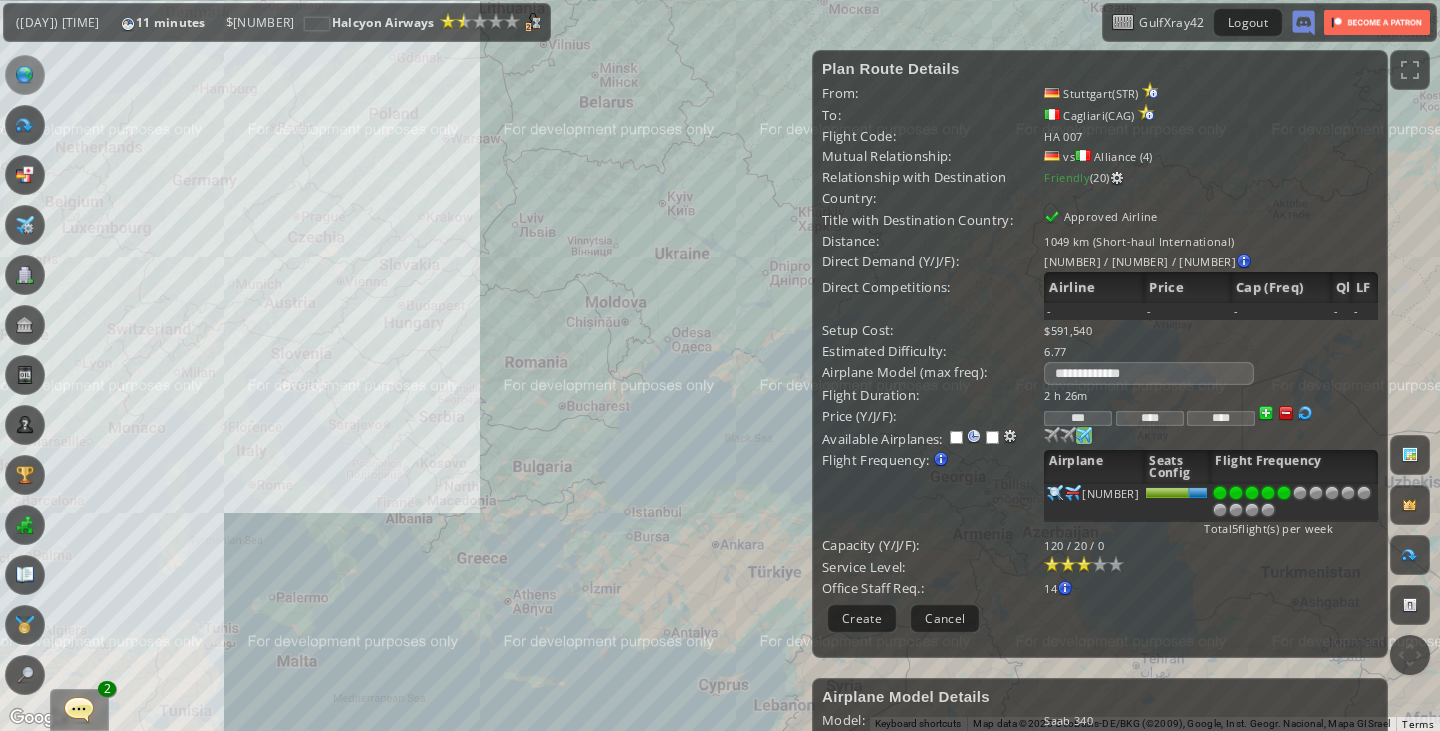 click on "To navigate, press the arrow keys." at bounding box center (720, 365) 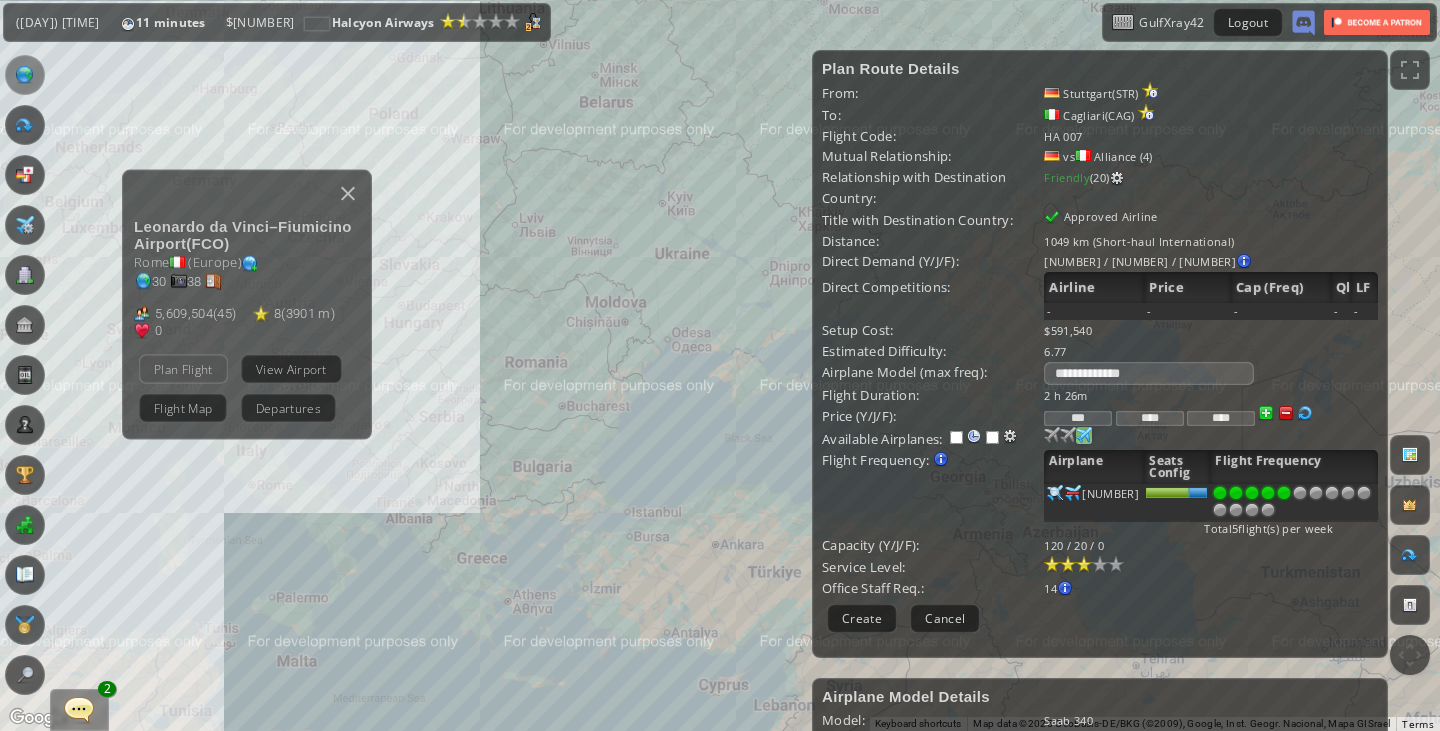 click on "Plan Flight" at bounding box center [183, 368] 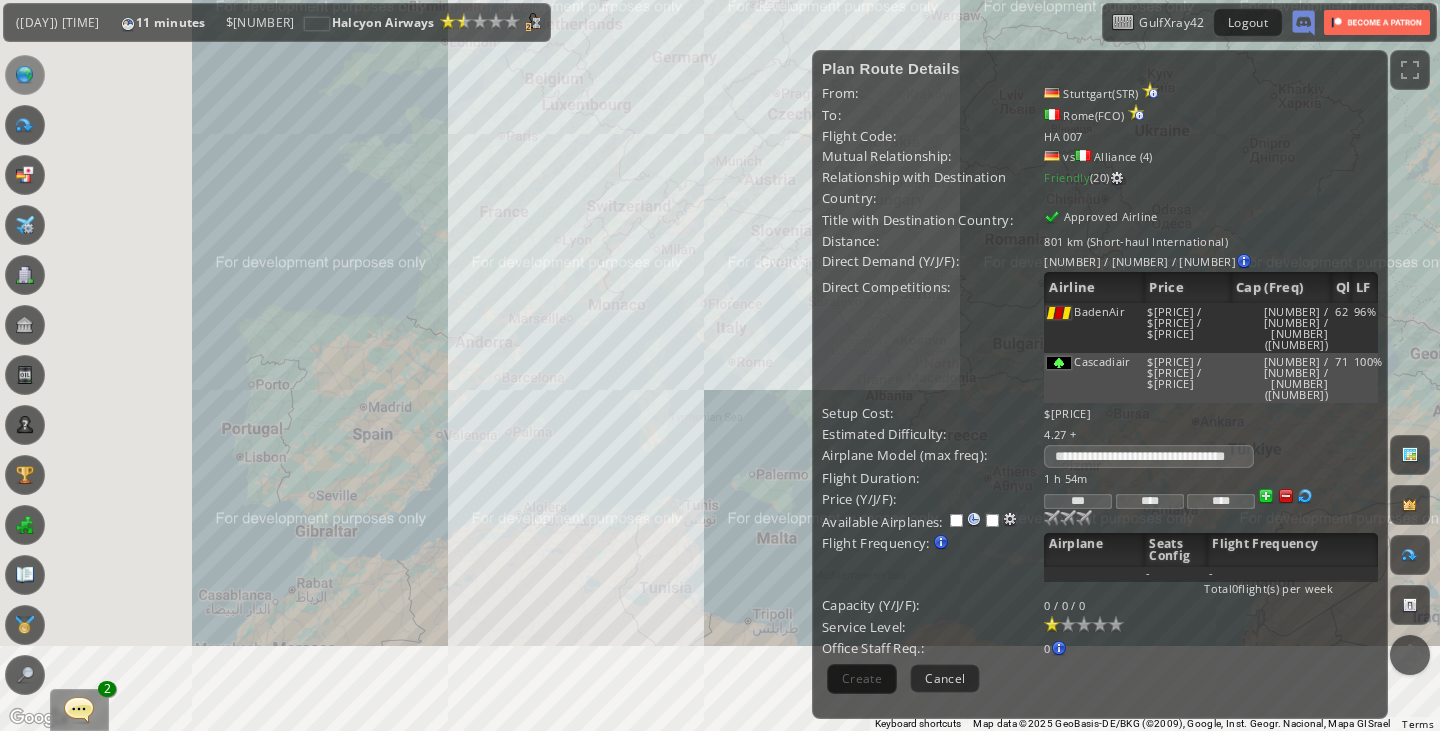 drag, startPoint x: 356, startPoint y: 433, endPoint x: 859, endPoint y: 307, distance: 518.5412 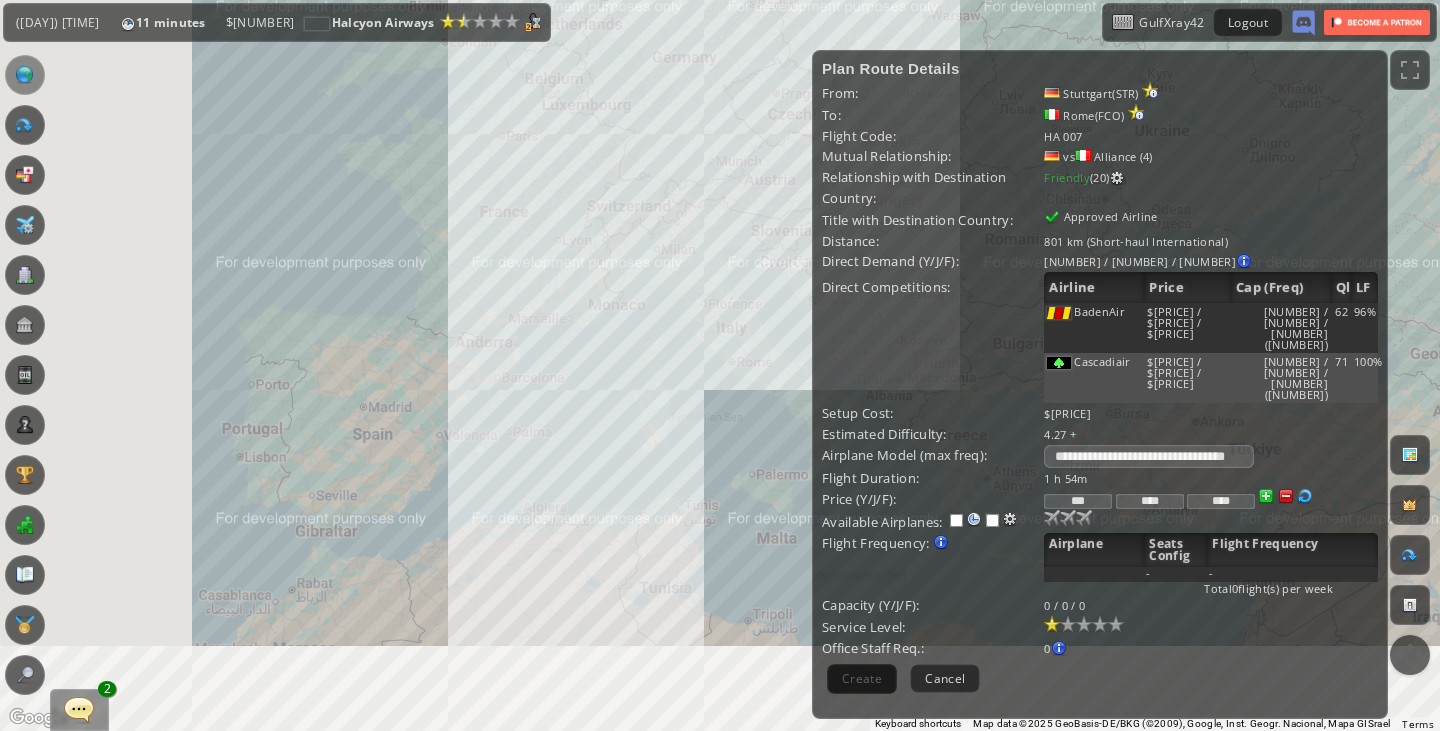 click on "To navigate the map with touch gestures double-tap and hold your finger on the map, then drag the map. ← Move left → Move right ↑ Move up ↓ Move down + Zoom in - Zoom out Home Jump left by 75% End Jump right by 75% Page Up Jump up by 75% Page Down Jump down by 75% To navigate, press the arrow keys. Keyboard shortcuts Map Data Map data ©2025 GeoBasis-DE/BKG (©2009), Google, Inst. Geogr. Nacional, Mapa GISrael Map data ©2025 GeoBasis-DE/BKG (©2009), Google, Inst. Geogr. Nacional, Mapa GISrael 200 km  Click to toggle between metric and imperial units Terms Report a map error
Current Details
From:
To:
Flight Code:
Distance:
airplane:
Price:" at bounding box center (720, 385) 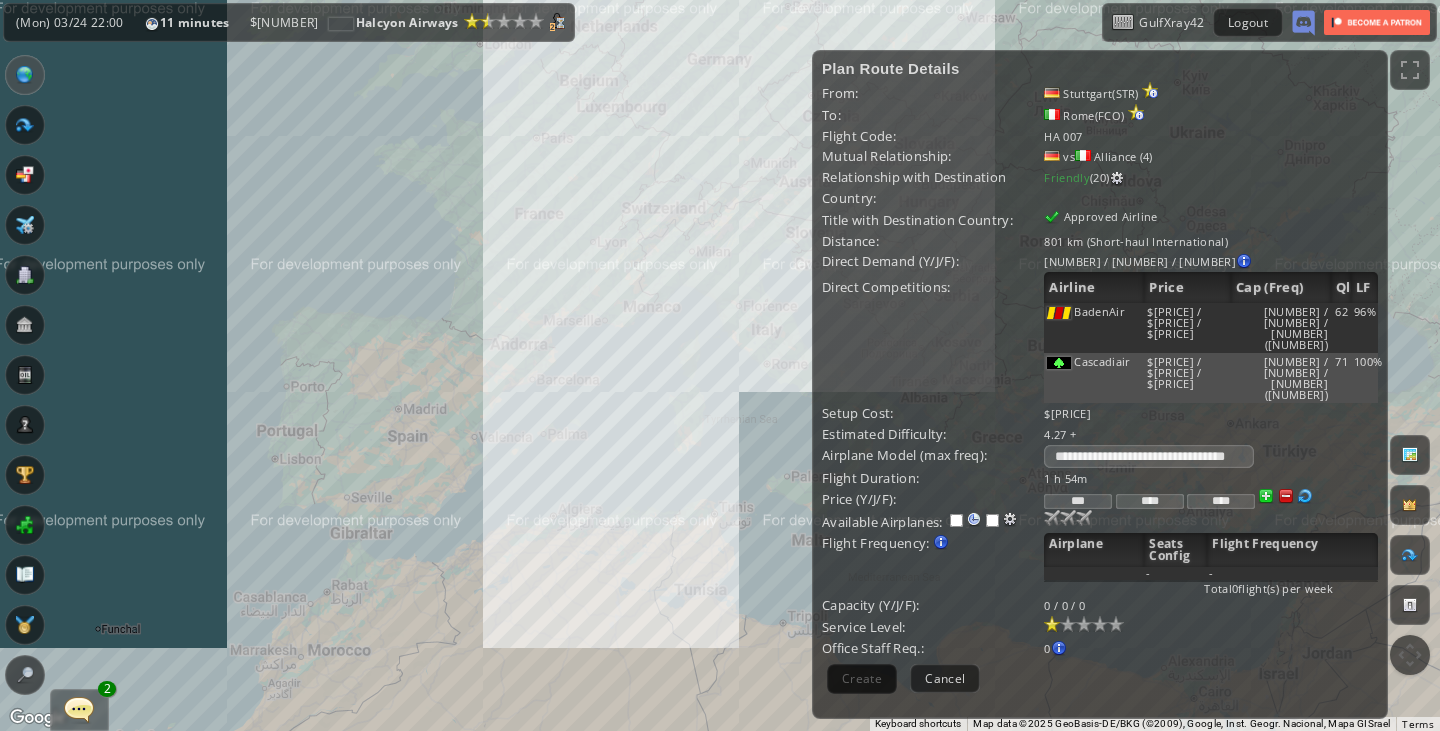 click on "To navigate, press the arrow keys." at bounding box center (720, 365) 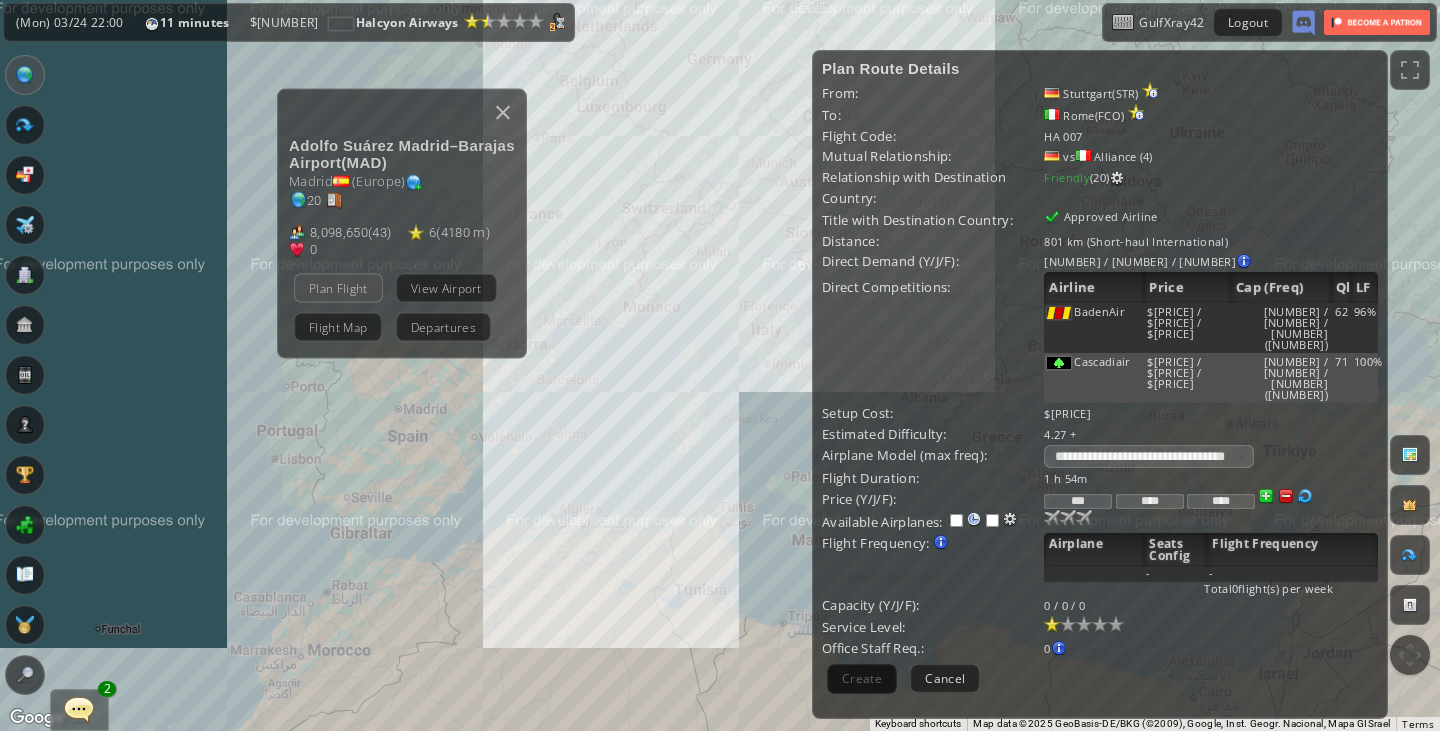 click on "Plan Flight" at bounding box center [338, 287] 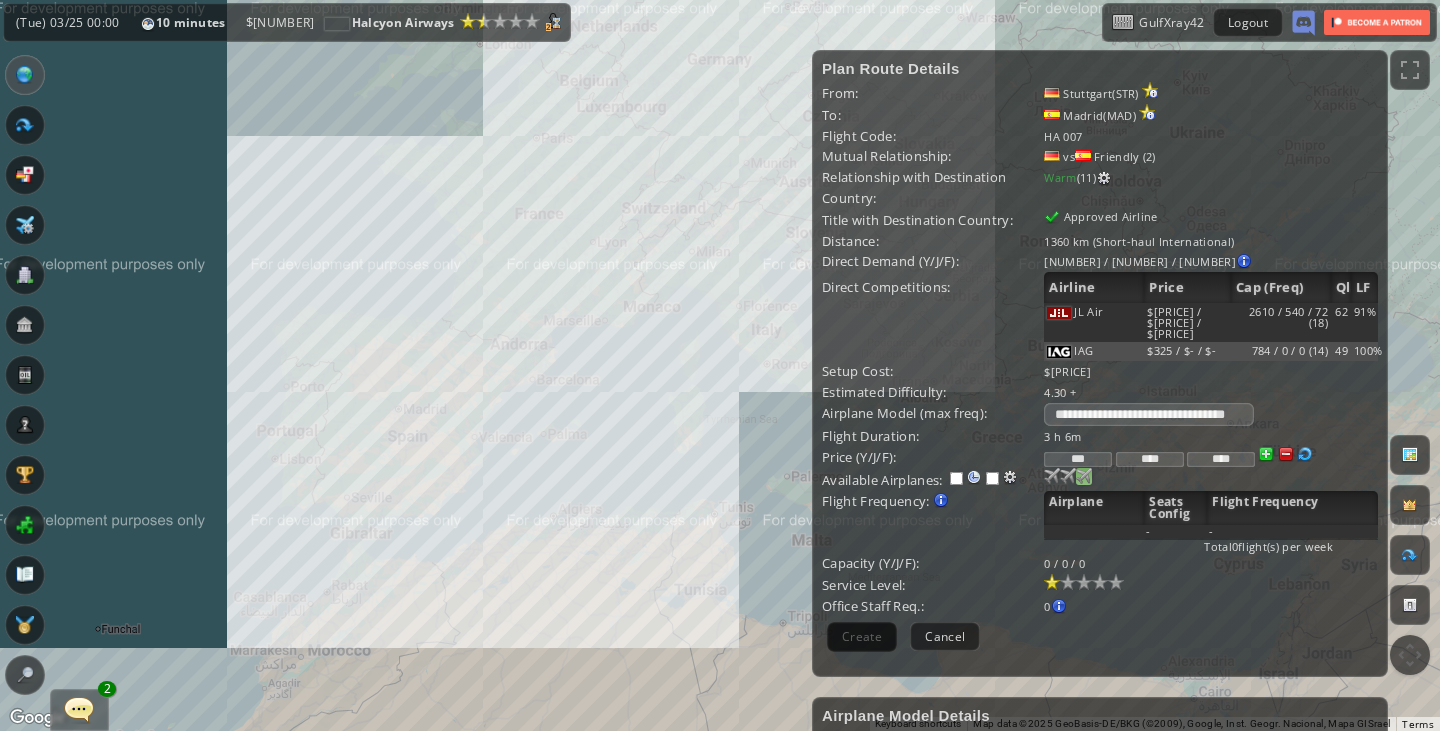 click at bounding box center [1052, 476] 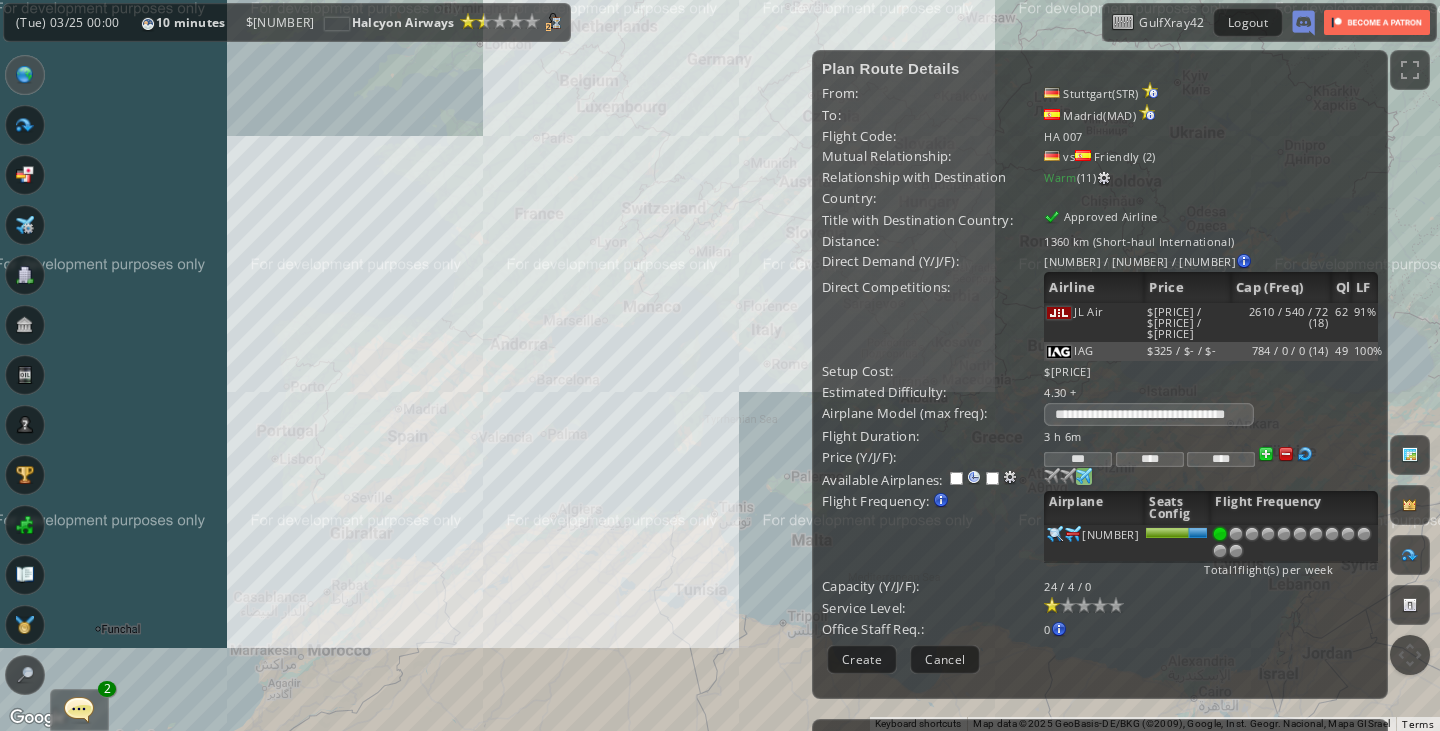 click on "To navigate, press the arrow keys." at bounding box center [720, 365] 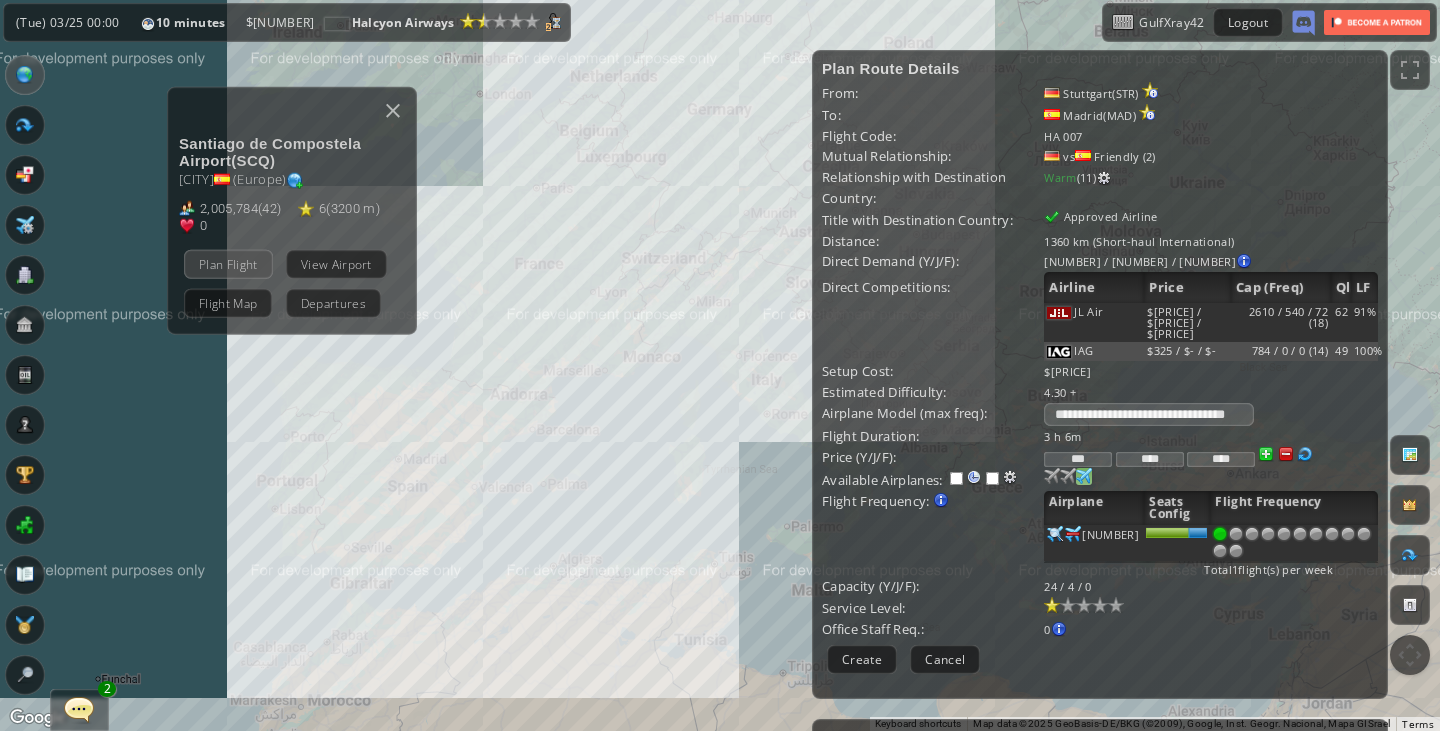click on "Plan Flight" at bounding box center (228, 263) 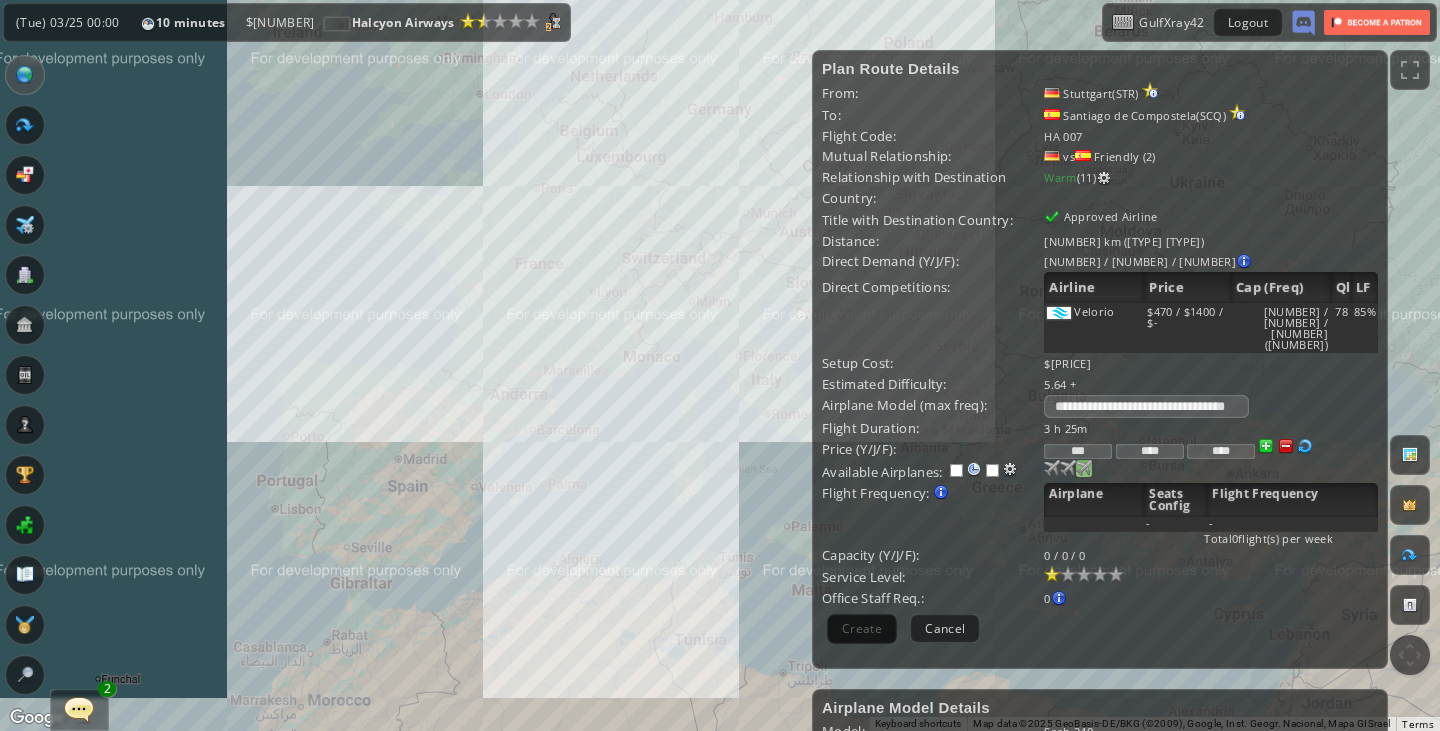 click at bounding box center (1052, 468) 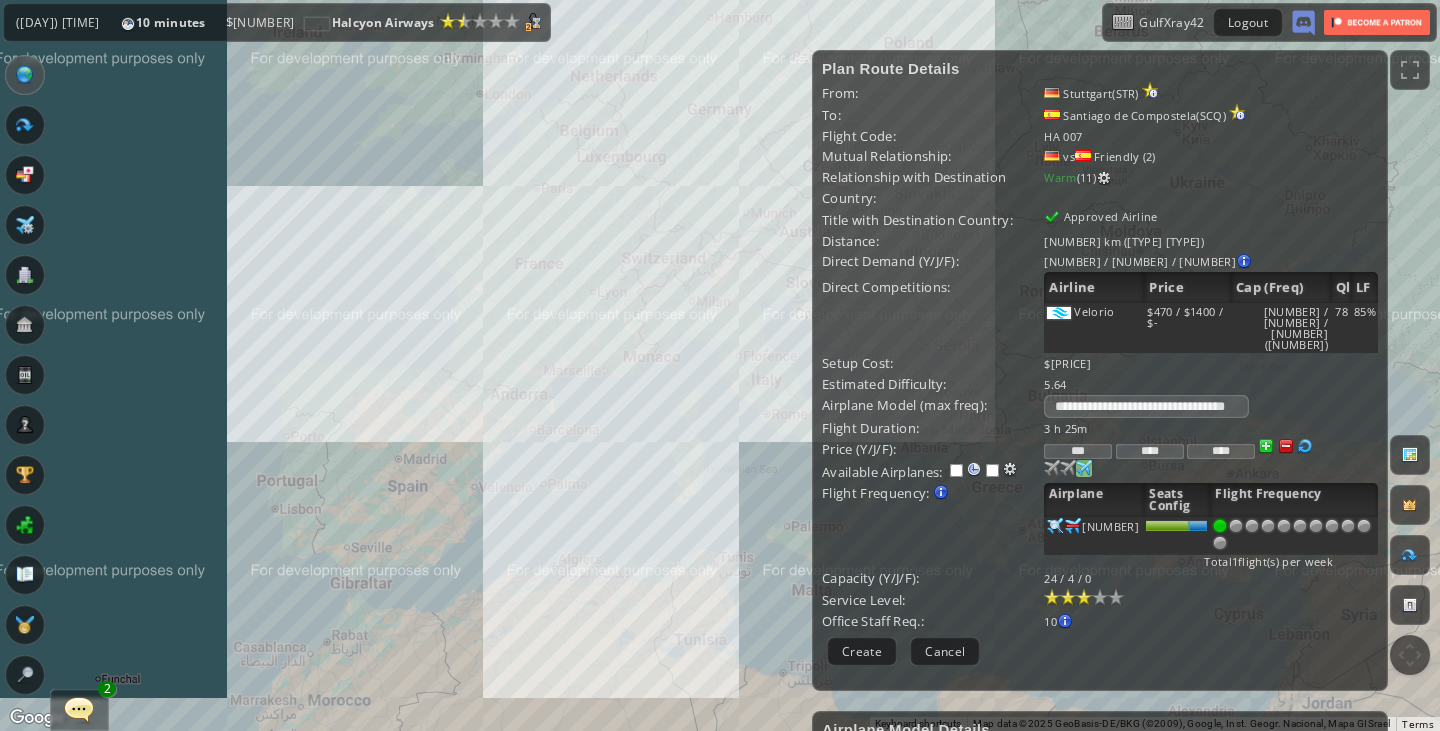 click at bounding box center (1084, 597) 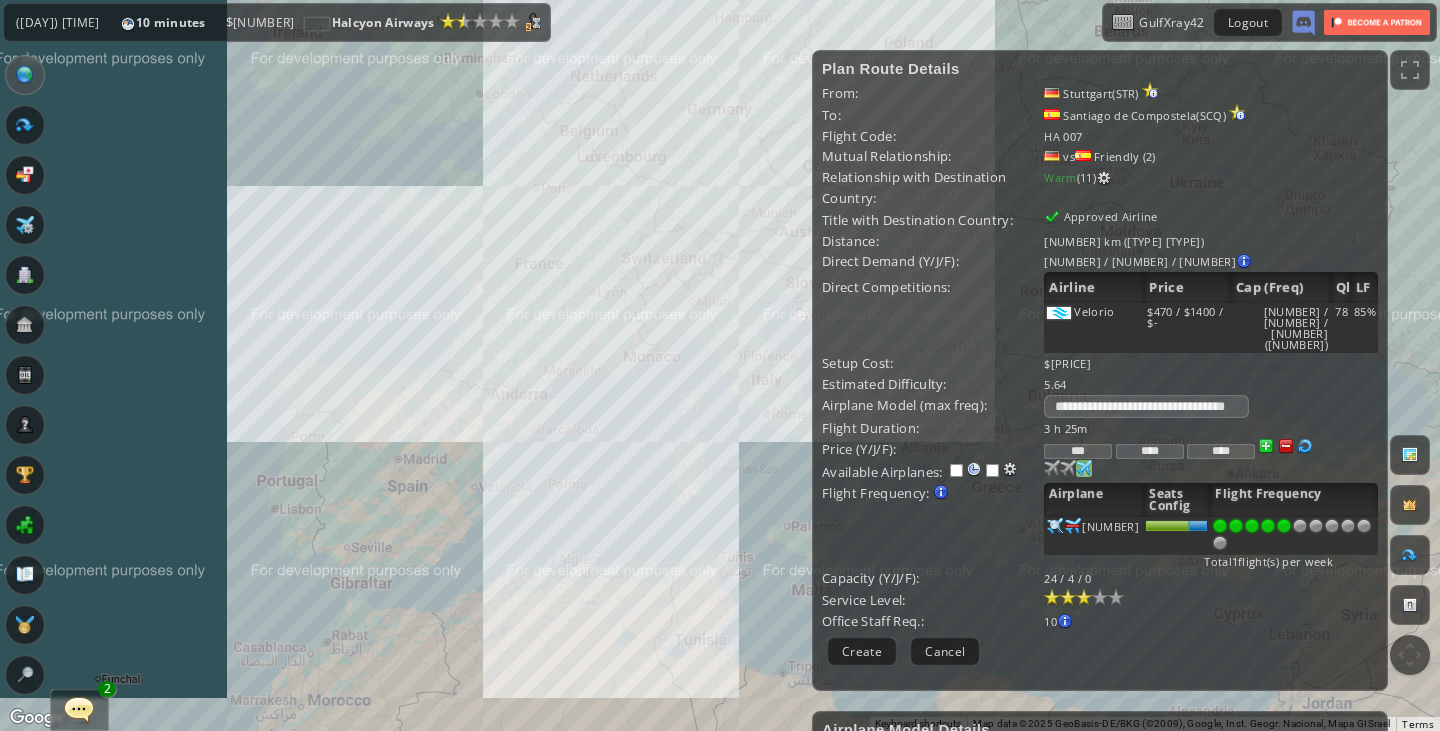 click at bounding box center [1284, 526] 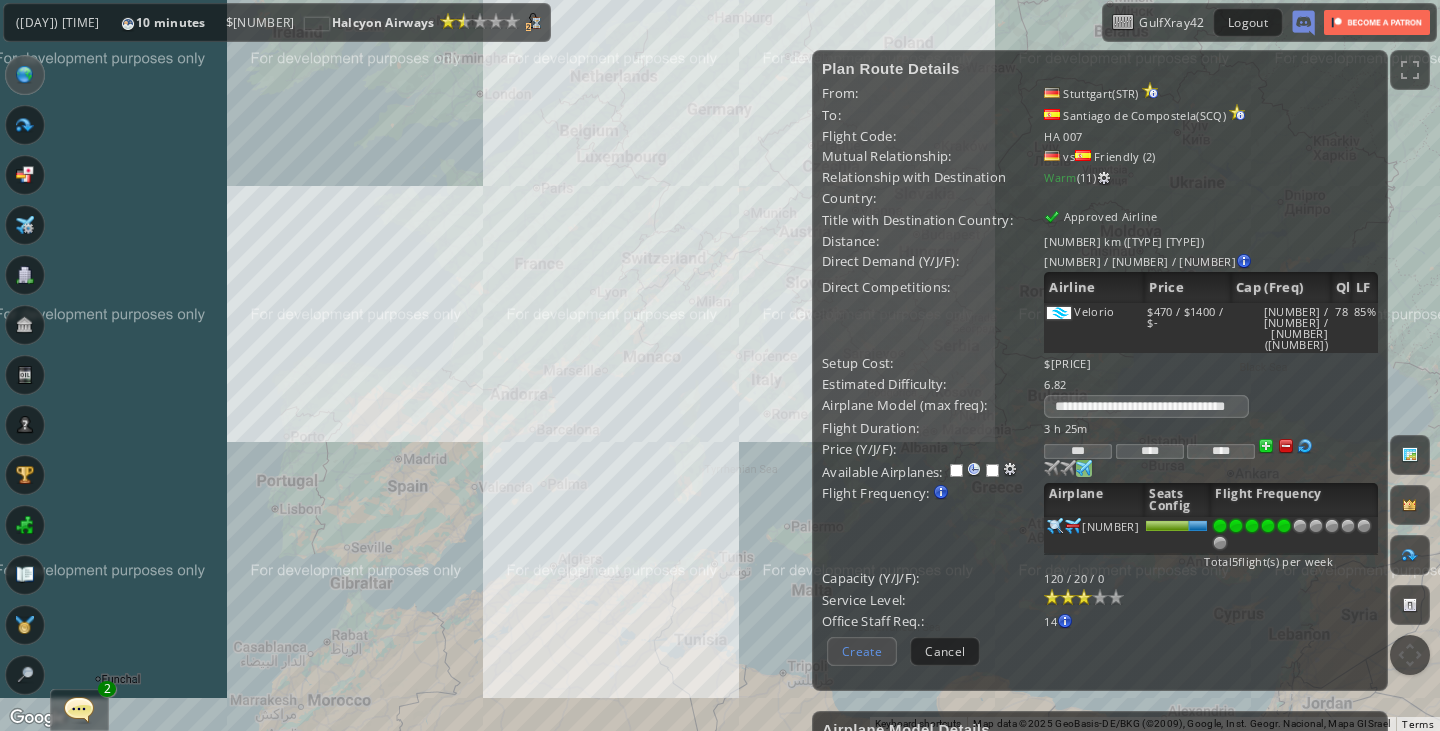 click on "Create" at bounding box center [862, 651] 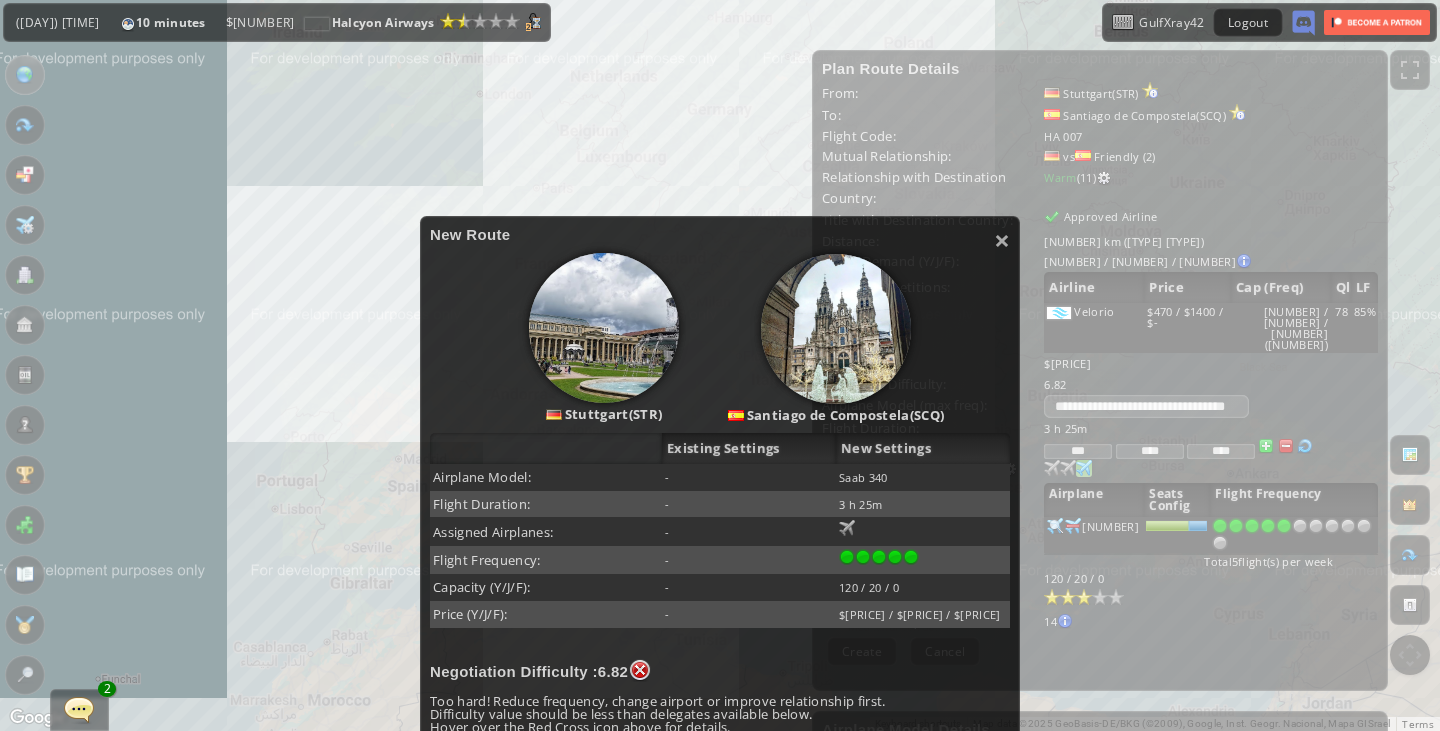 scroll, scrollTop: 487, scrollLeft: 0, axis: vertical 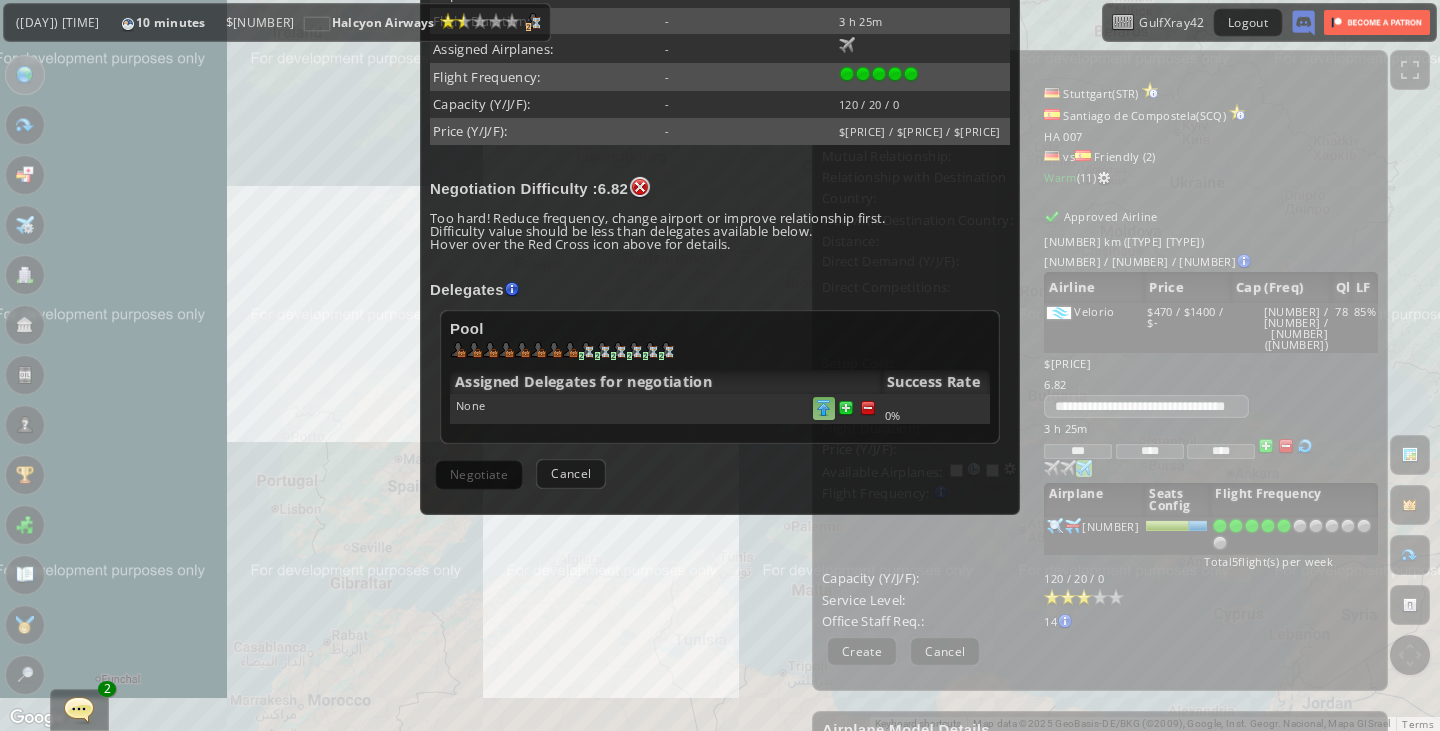 click at bounding box center [868, 408] 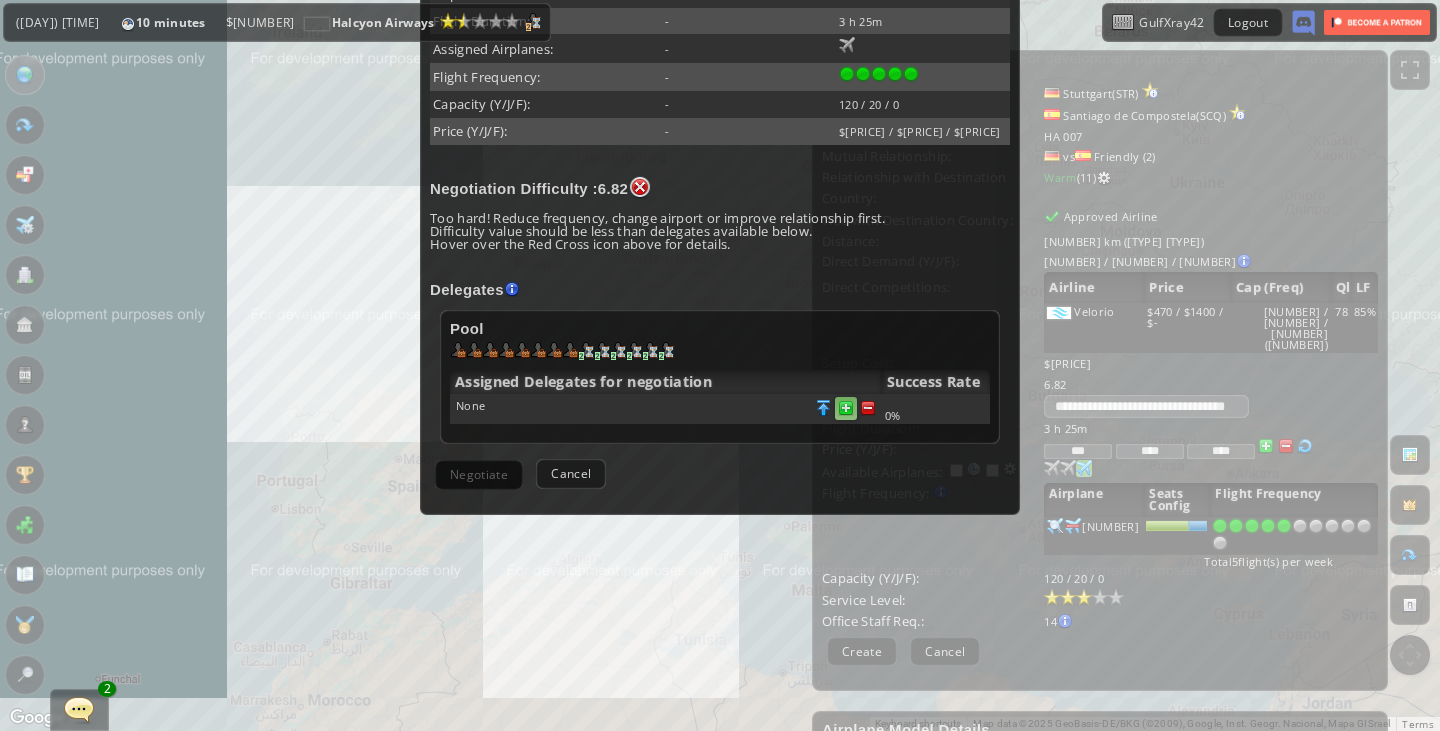 click at bounding box center [868, 408] 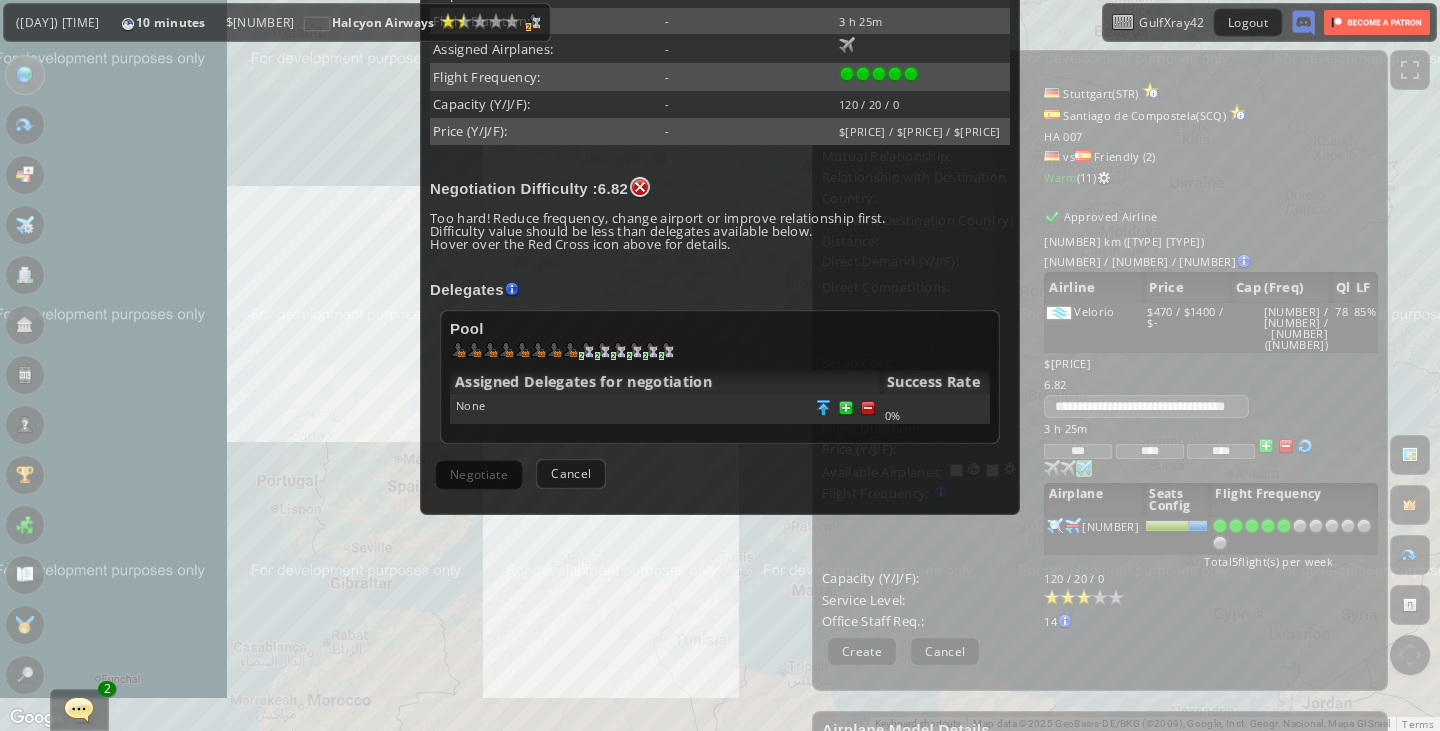 click on "×
New Route
[CITY]([CODE])
[CITY]([CODE])
Existing Settings
New Settings
Airplane Model:
-
Saab 340
Flight Duration:
-
3 h 25m
Assigned Airplanes:
-
0 100
Flight Frequency:
-
Capacity (Y/J/F):
-
120 / 20 / 0
Price (Y/J/F):
-
$472 / $1419 / $4260
Negotiation Difficulty :
6.82
Too hard! Reduce frequency, change airport or improve relationship first.
Difficulty value should be less than delegates available below.
Hover over the Red Cross icon above for details.
Delegates
Pool
2 2 2 2 2 2
None 0%" at bounding box center [720, 365] 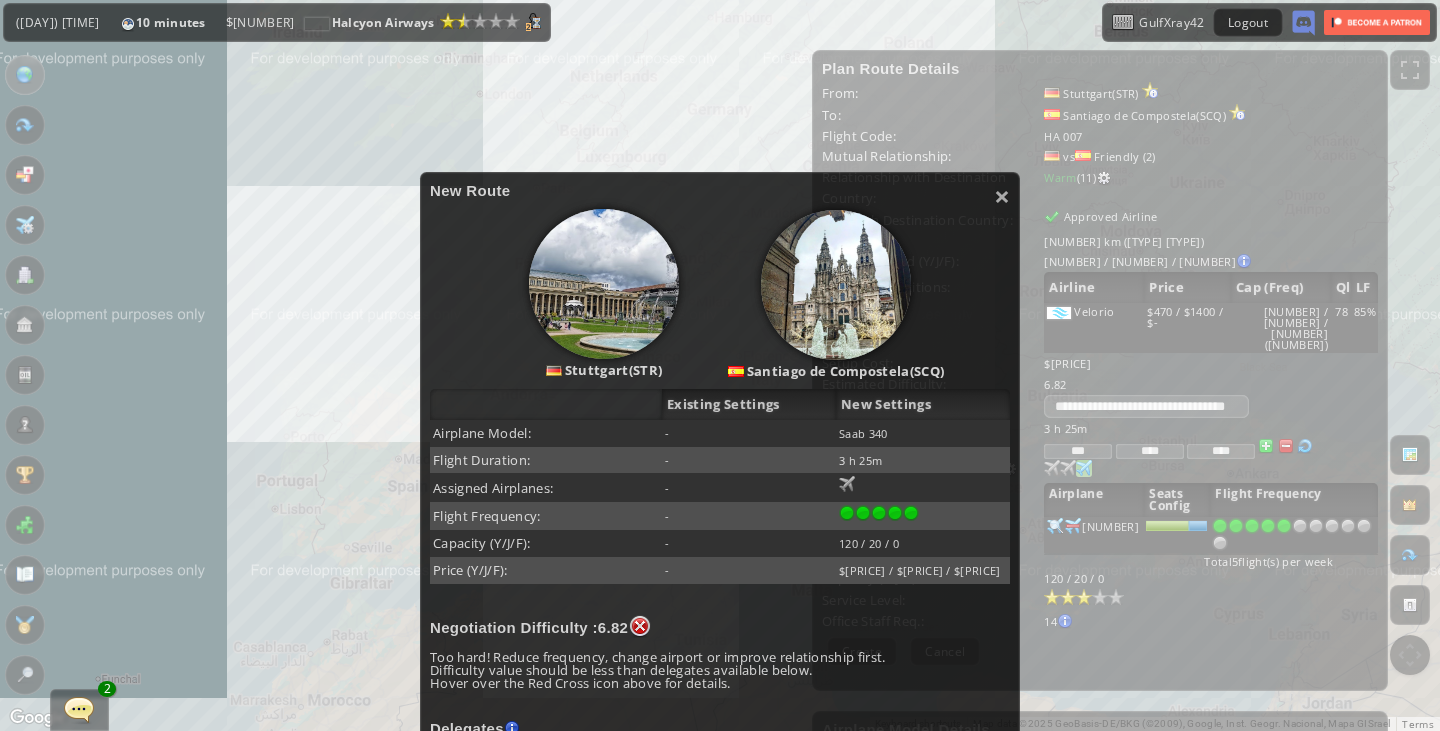scroll, scrollTop: 32, scrollLeft: 0, axis: vertical 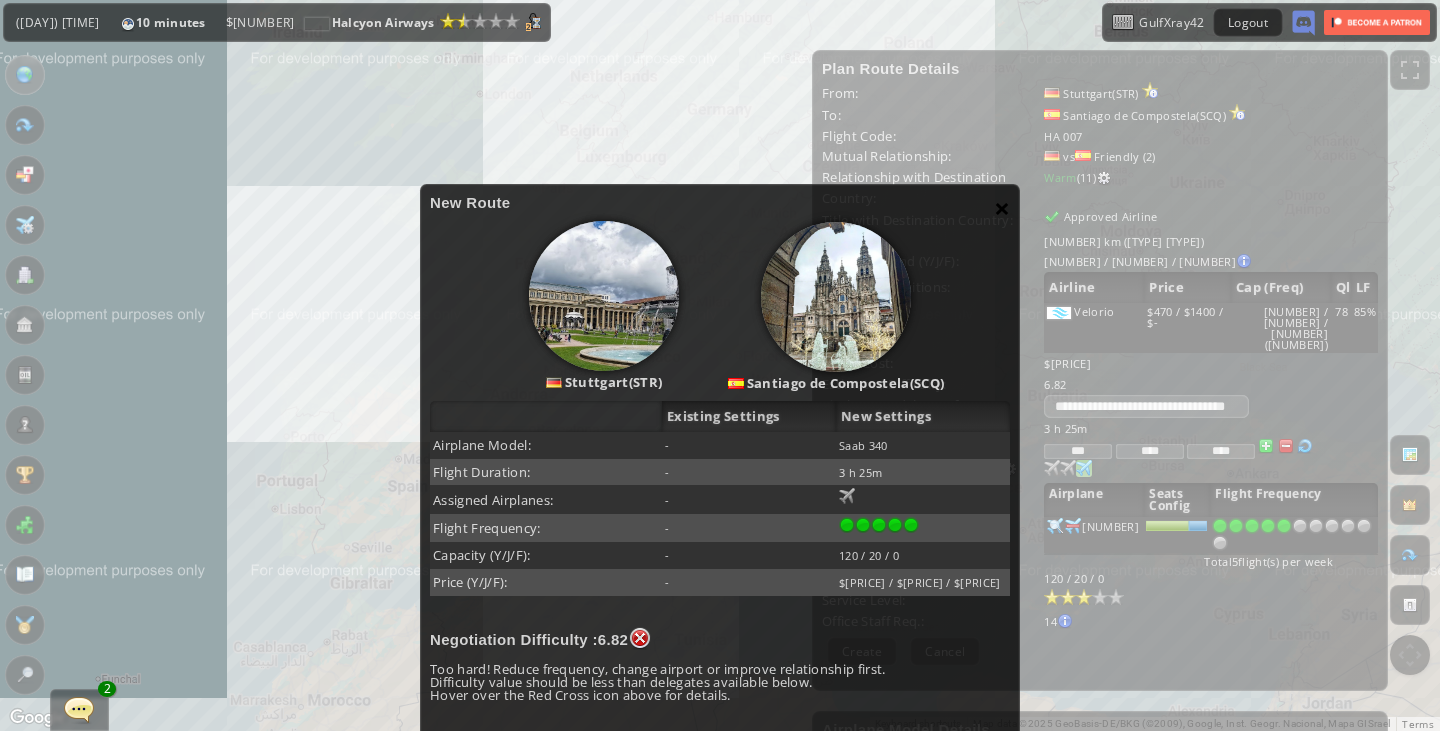 click on "×" at bounding box center (1002, 208) 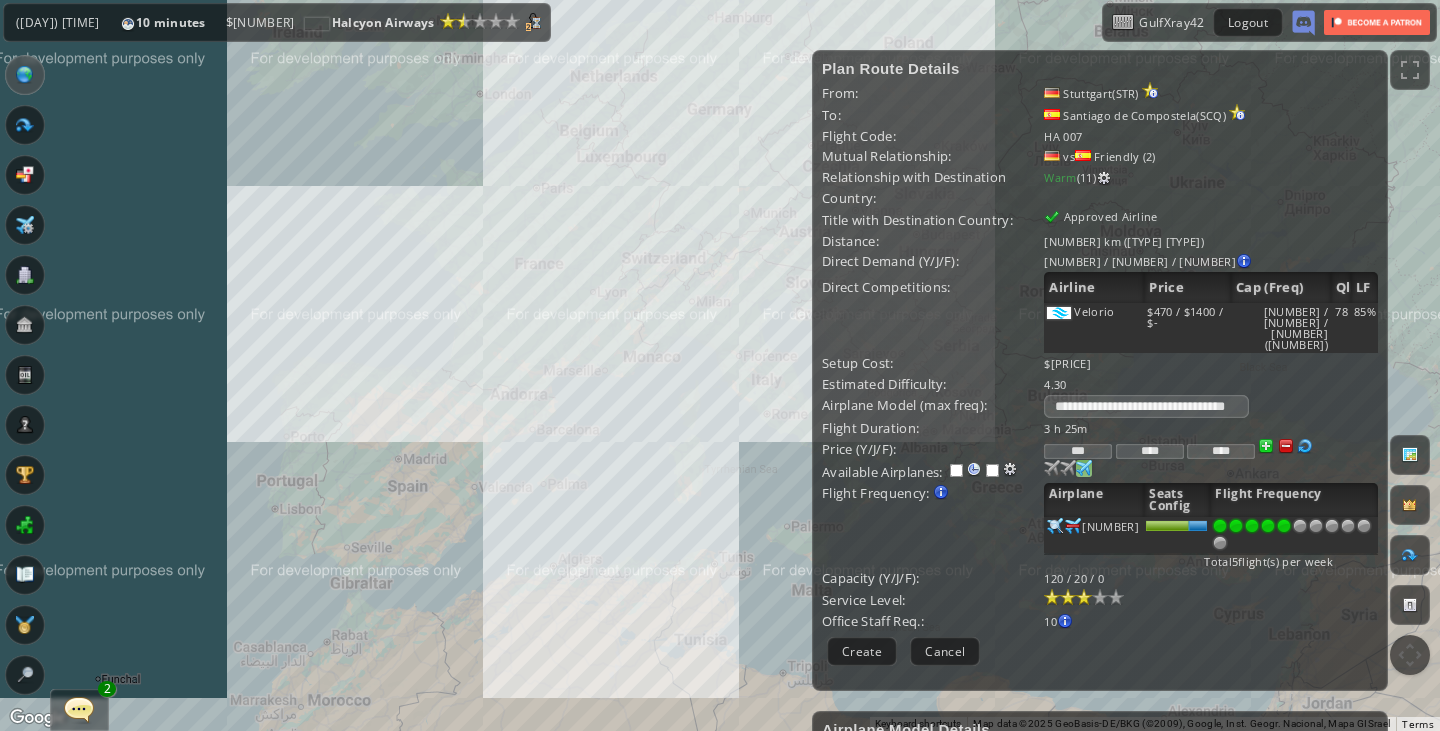 click on "[CONDITION] ([NUMBER])" at bounding box center (1144, 178) 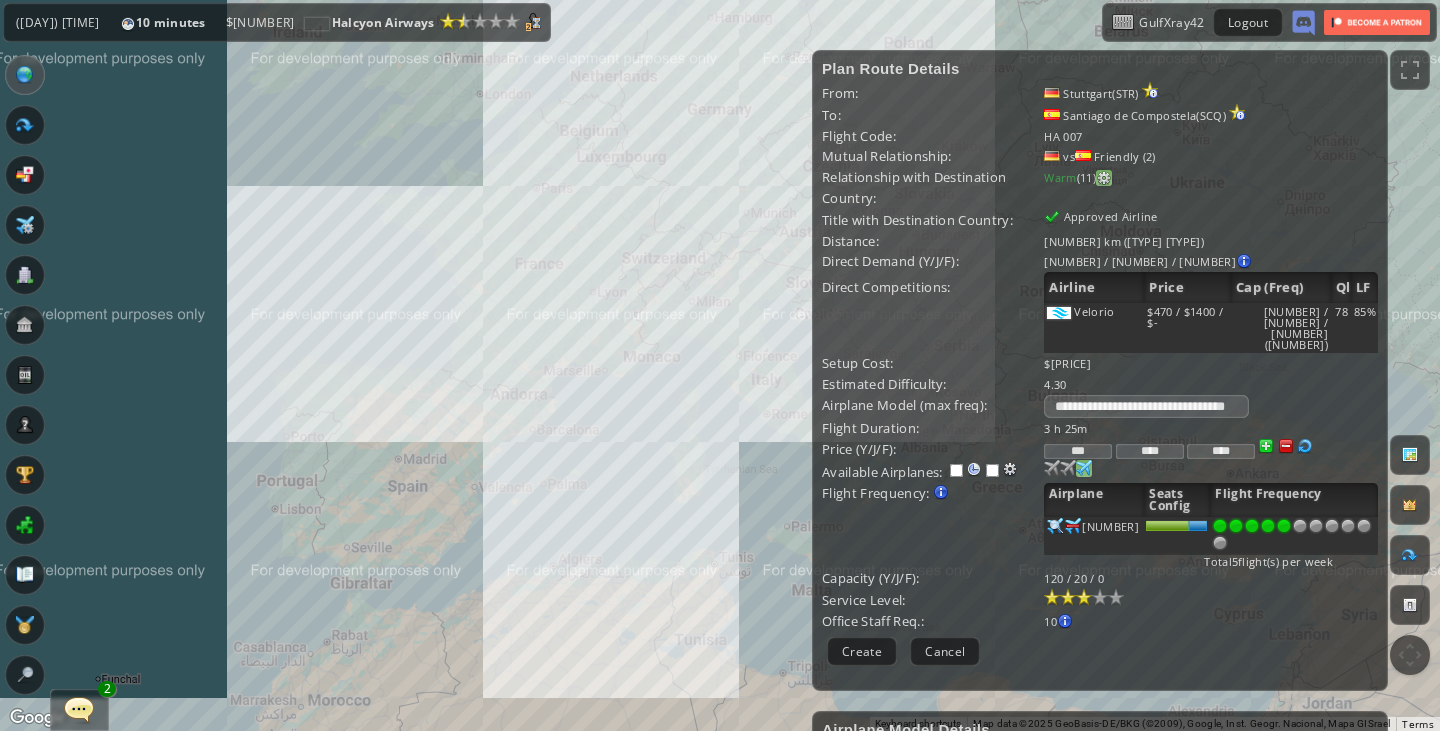 click at bounding box center (1104, 178) 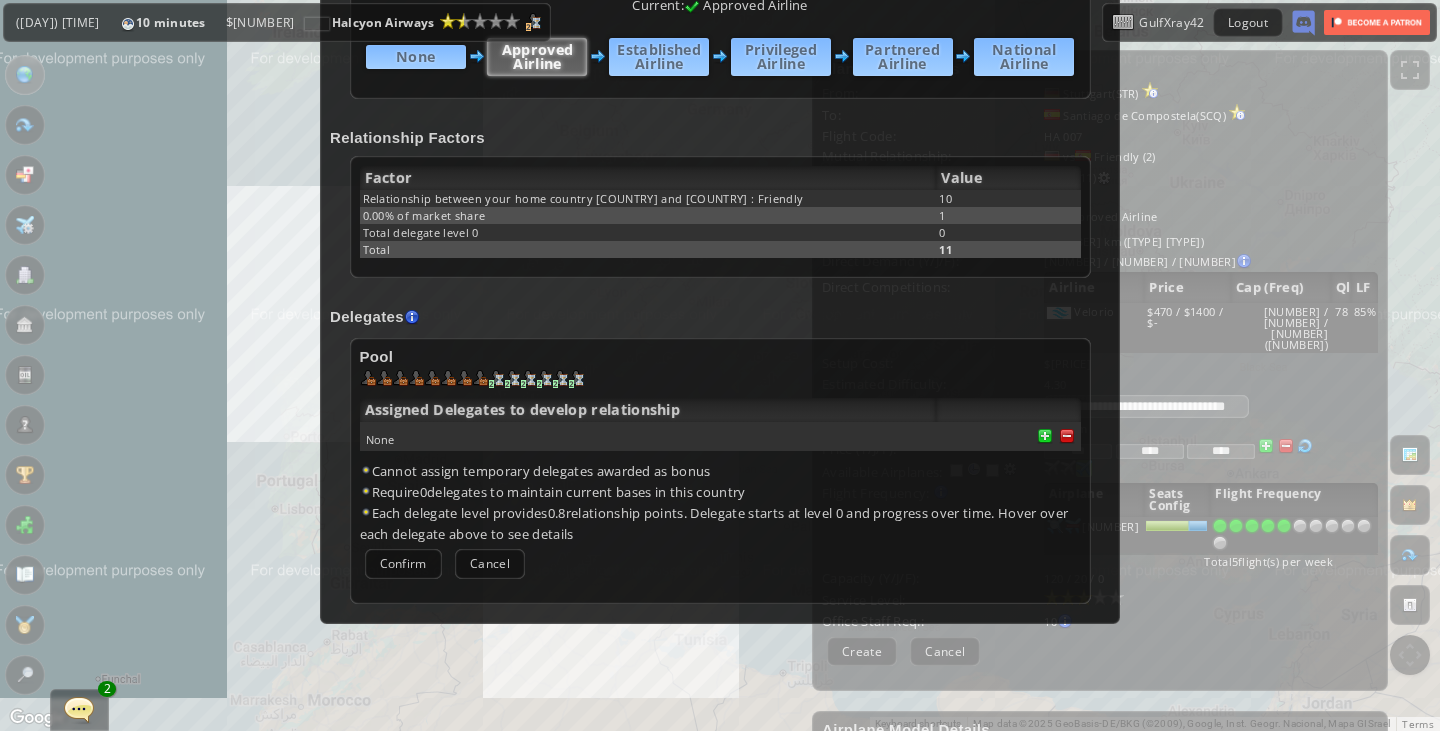 scroll, scrollTop: 324, scrollLeft: 0, axis: vertical 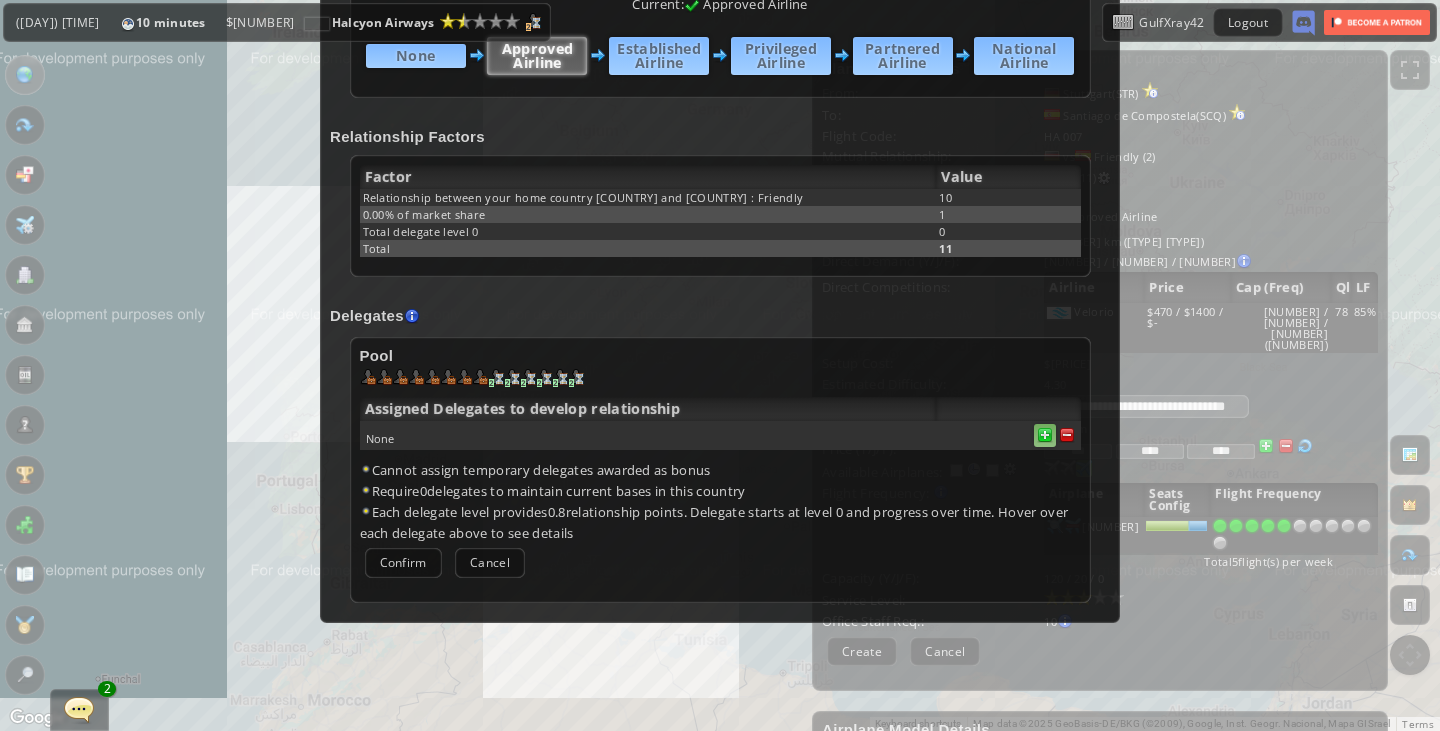 click at bounding box center [1067, 435] 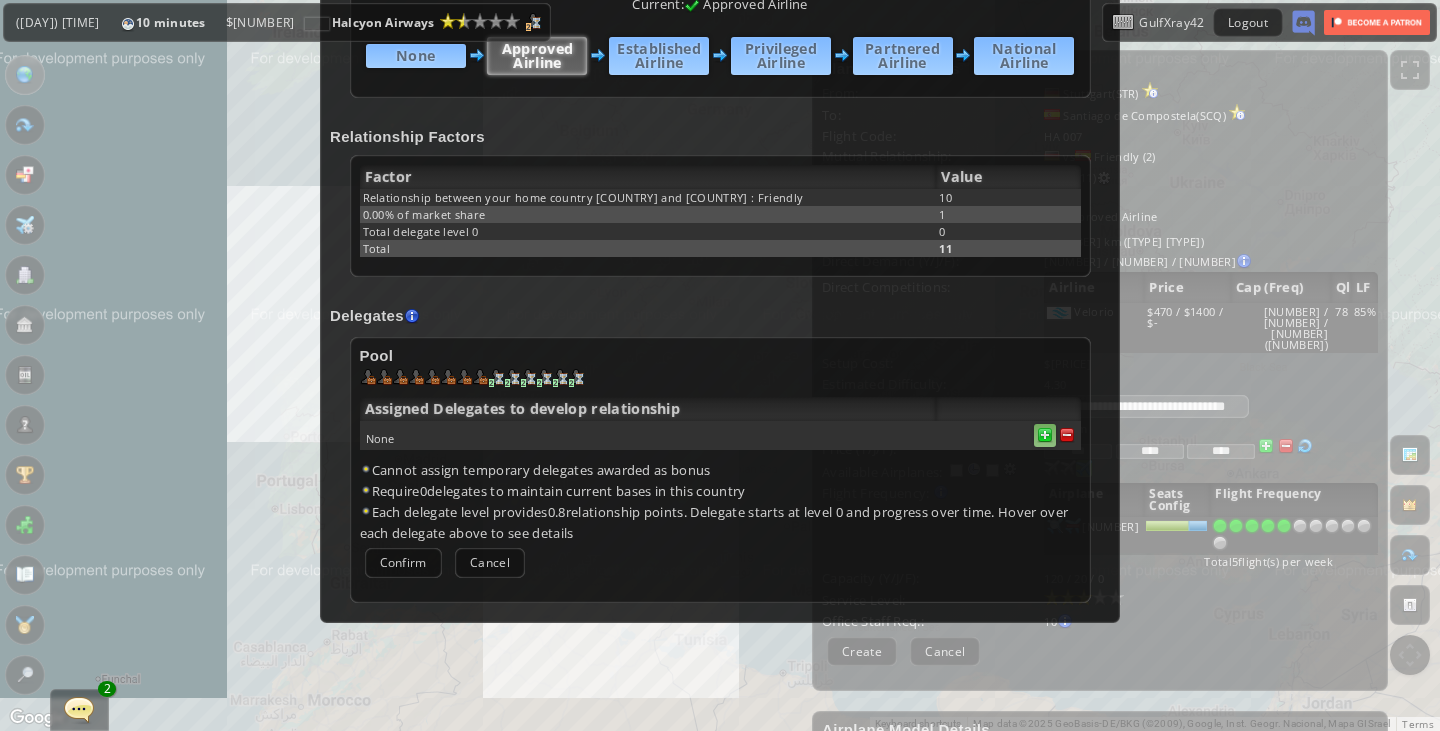 click at bounding box center (1067, 435) 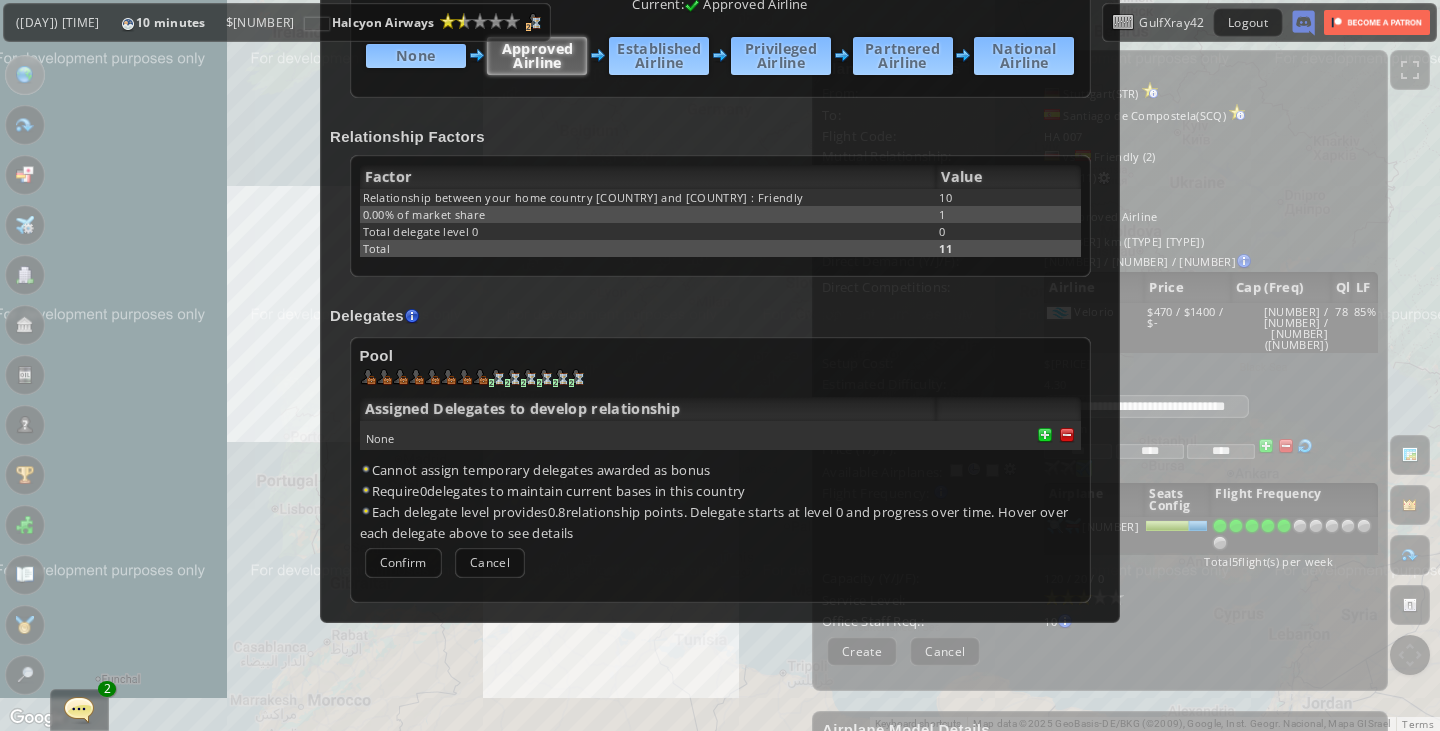 click on "×
Relationship Management with  [COUNTRY]
Airline Title
Current:    Approved Airline
None Requirements Airline relationship with [COUNTRY] below 5  Benefits Approved Airline Requirements Airline reaches relationship 5 with [COUNTRY]  Benefits Established Airline Requirements Airline reaches relationship 20 with [COUNTRY]  Flight route established with [COUNTRY]  Benefits Allow building airport bases in only Gateway airports in [COUNTRY]  Privileged Airline Requirements Airline reaches relationship 40 with [COUNTRY]  Flight route established with [COUNTRY]  Benefits Allow building airport bases in any airports in [COUNTRY]  Partnered Airline Requirements Airline market share reach top 2 of all airlines in [COUNTRY] excluding the national airline  Benefits Loyalty +6 on all airports in [COUNTRY]  Relationship +15 with [COUNTRY]  Allow building airport bases in any airports in [COUNTRY]  National Airline Requirements Airline market share reach top 1 of all airlines HQ in [COUNTRY]  Benefits
Value" at bounding box center [720, 365] 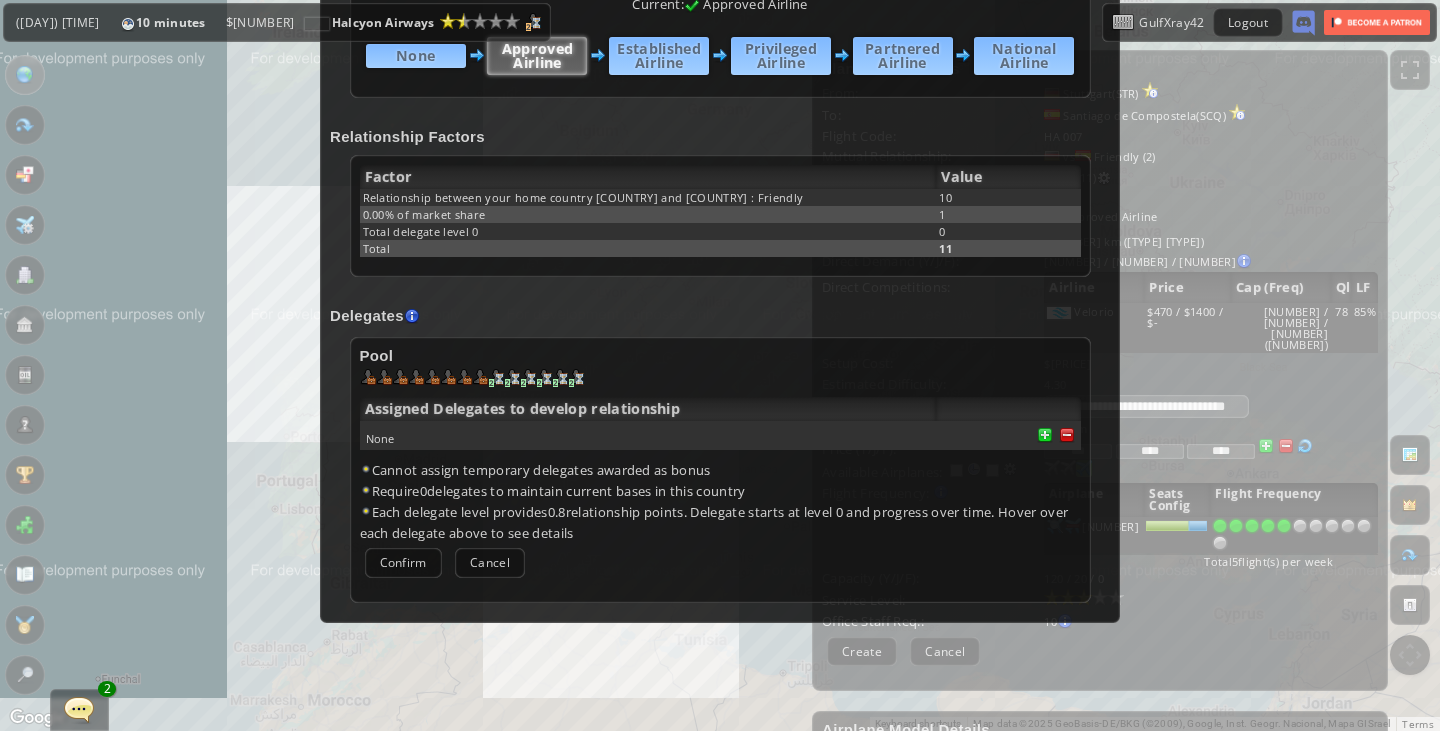 scroll, scrollTop: 0, scrollLeft: 0, axis: both 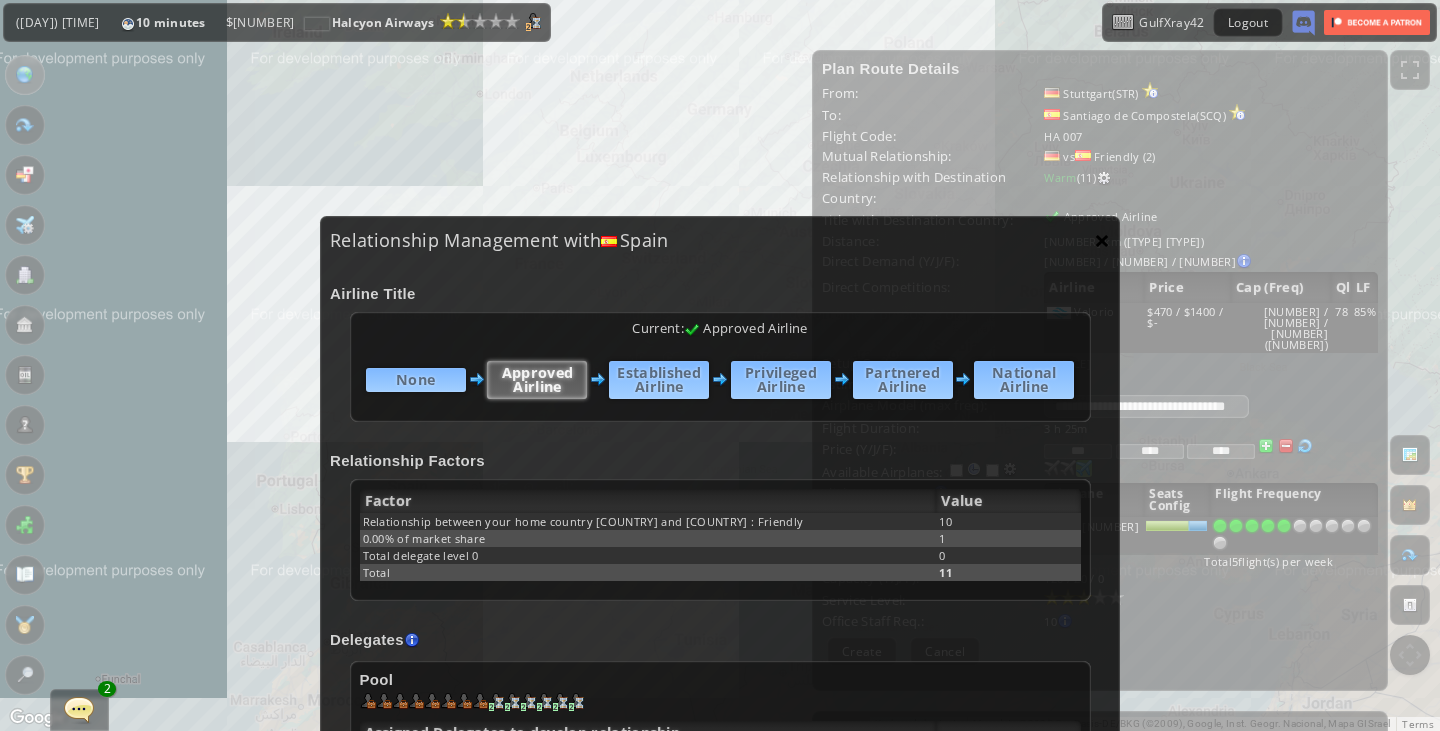 click on "×" at bounding box center (1102, 240) 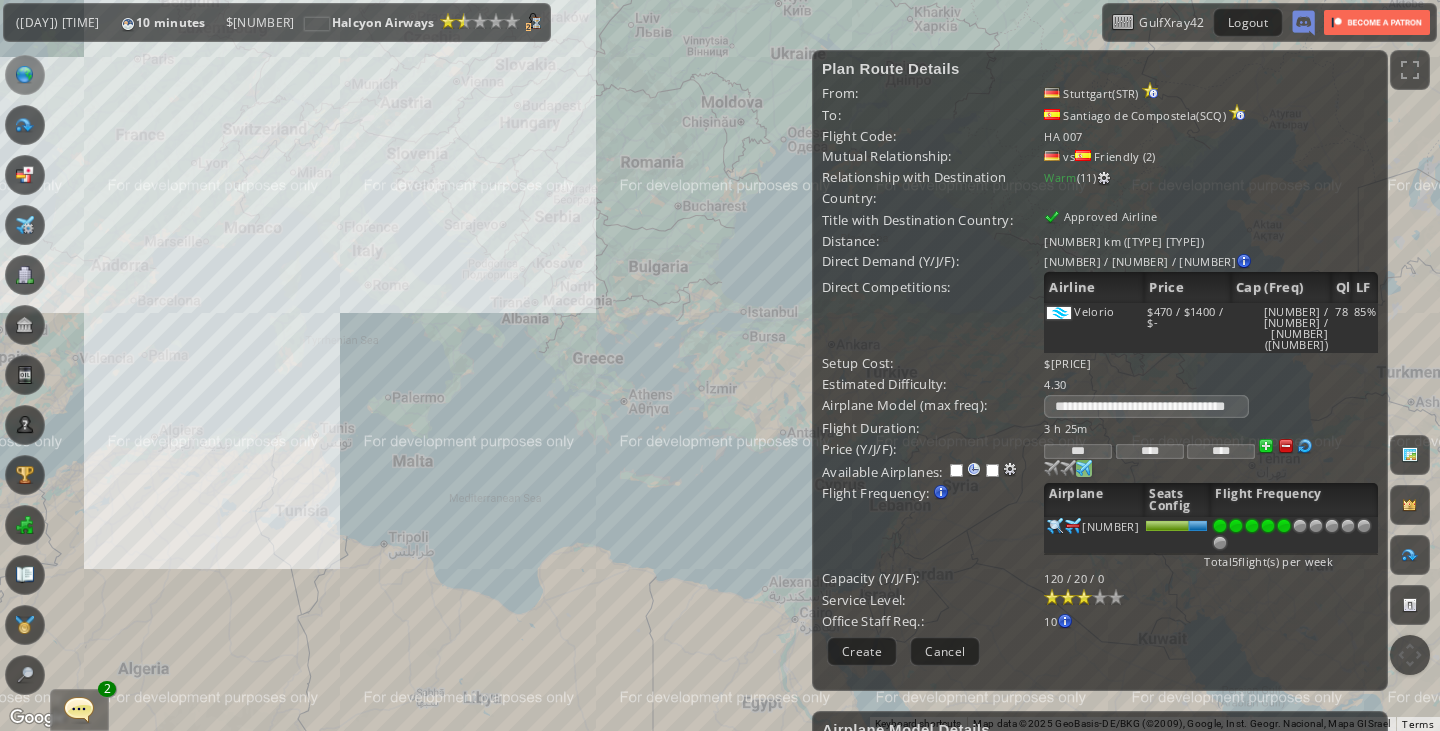 drag, startPoint x: 660, startPoint y: 367, endPoint x: 193, endPoint y: 226, distance: 487.8217 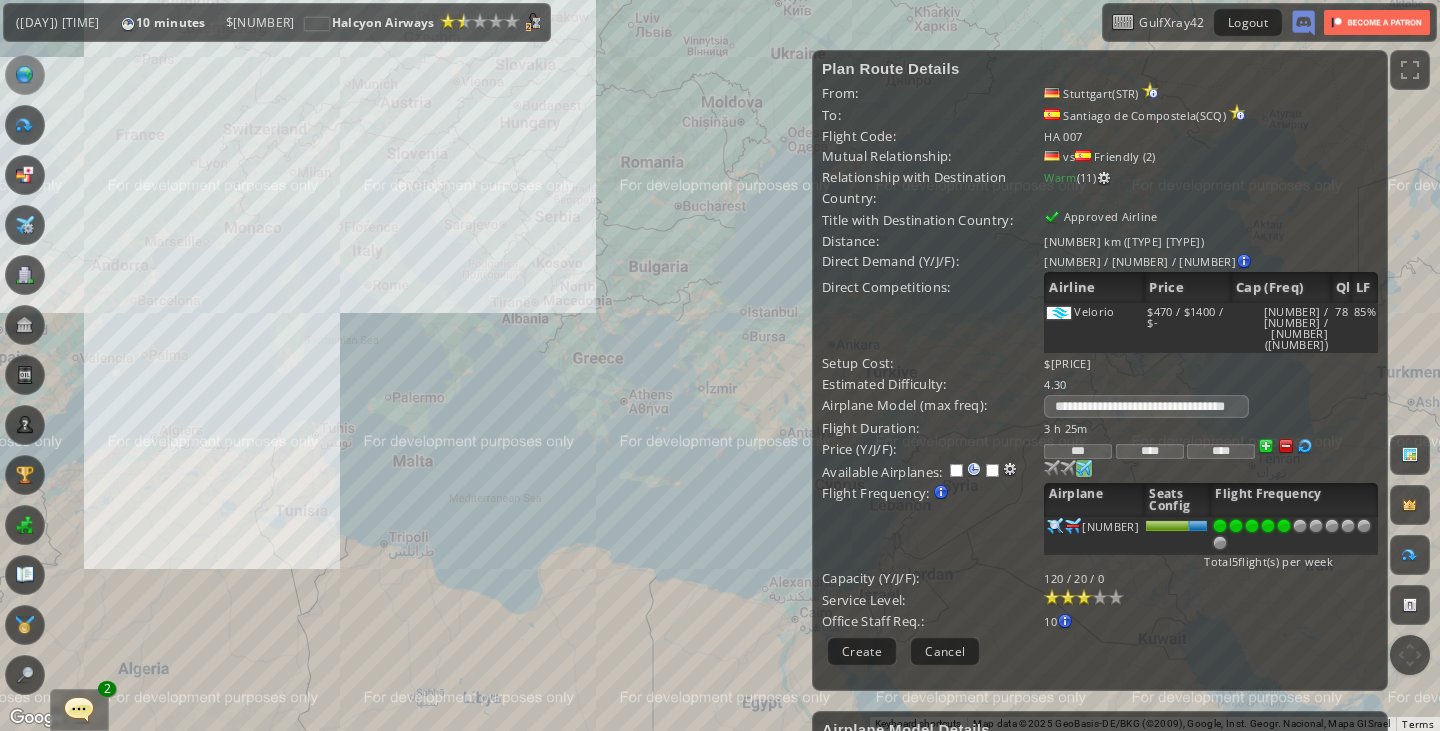 click on "To navigate, press the arrow keys." at bounding box center (720, 365) 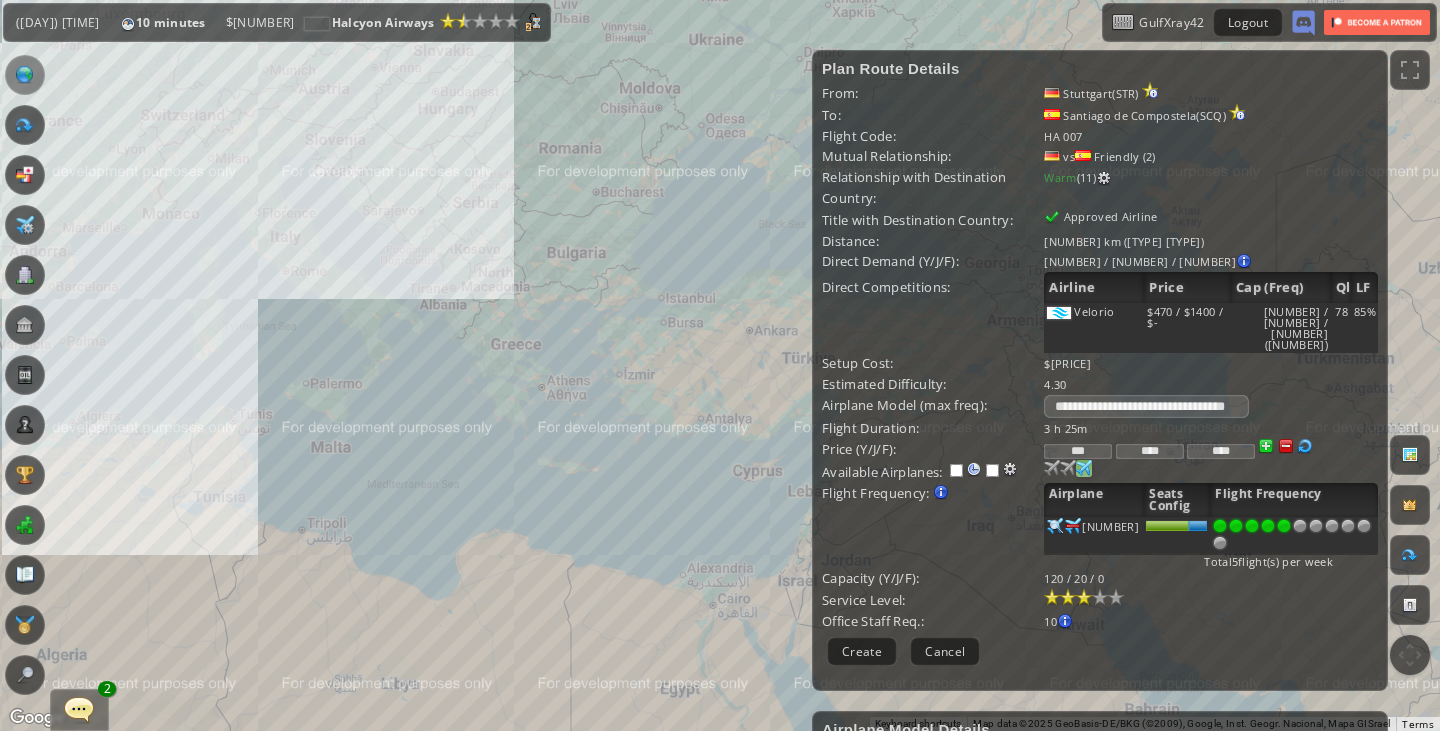 click on "To navigate, press the arrow keys." at bounding box center [720, 365] 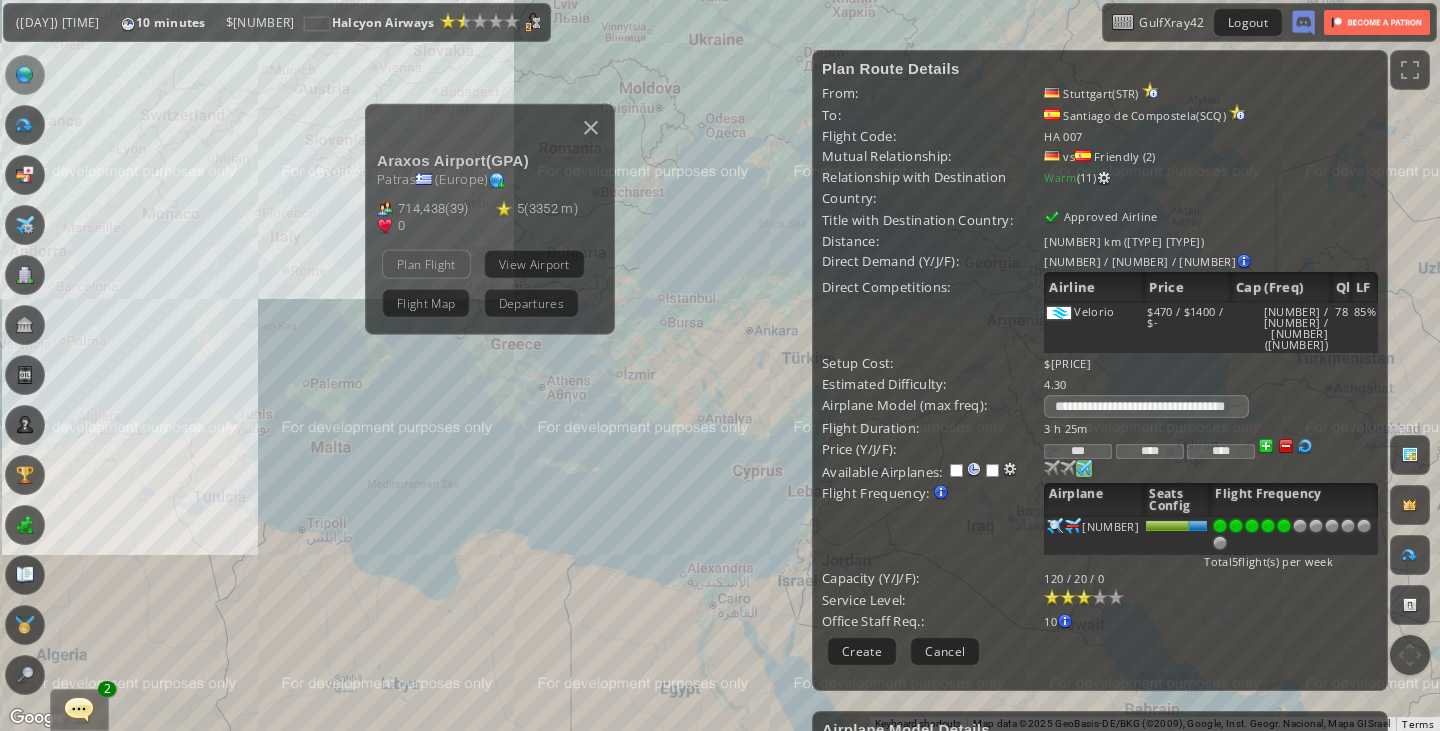 click on "Plan Flight" at bounding box center [426, 263] 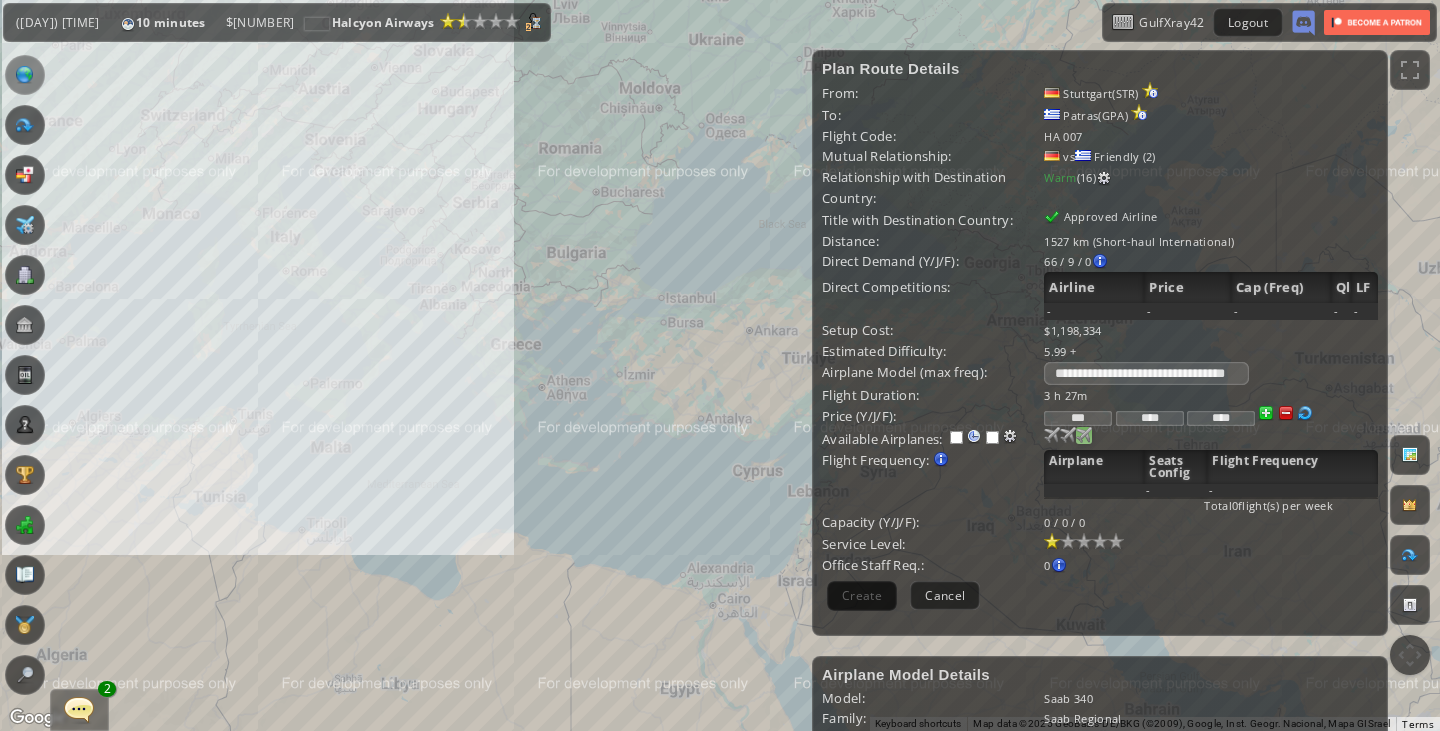 click at bounding box center [1052, 435] 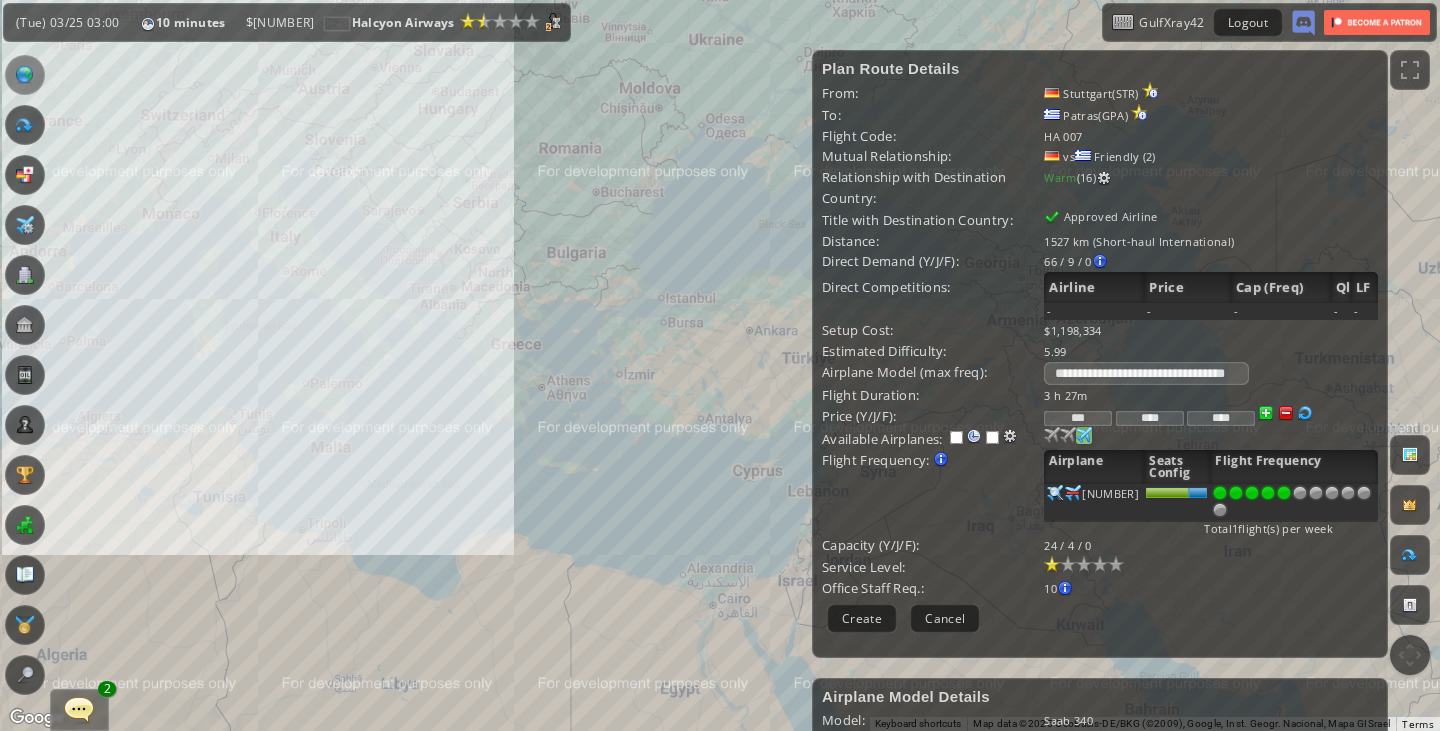 click at bounding box center (1284, 493) 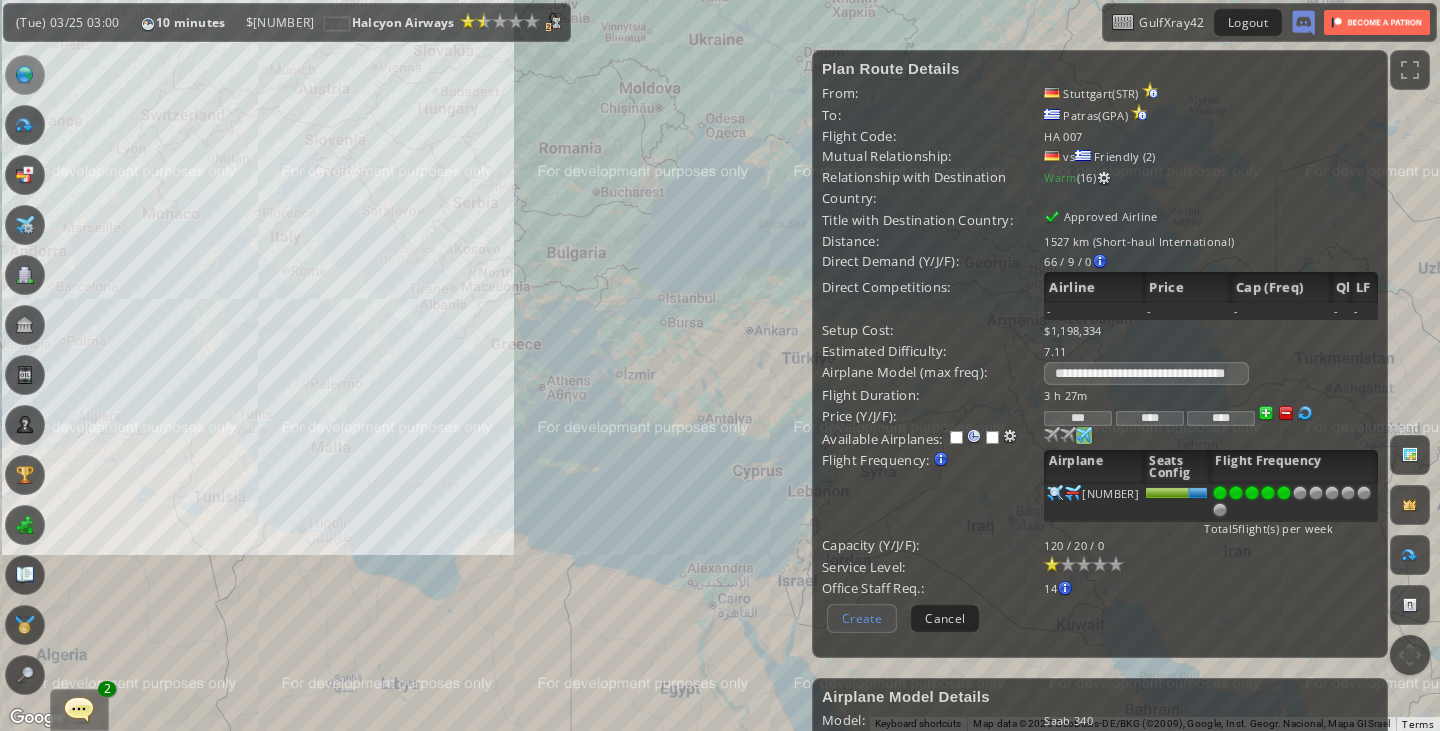 click on "Create" at bounding box center (862, 618) 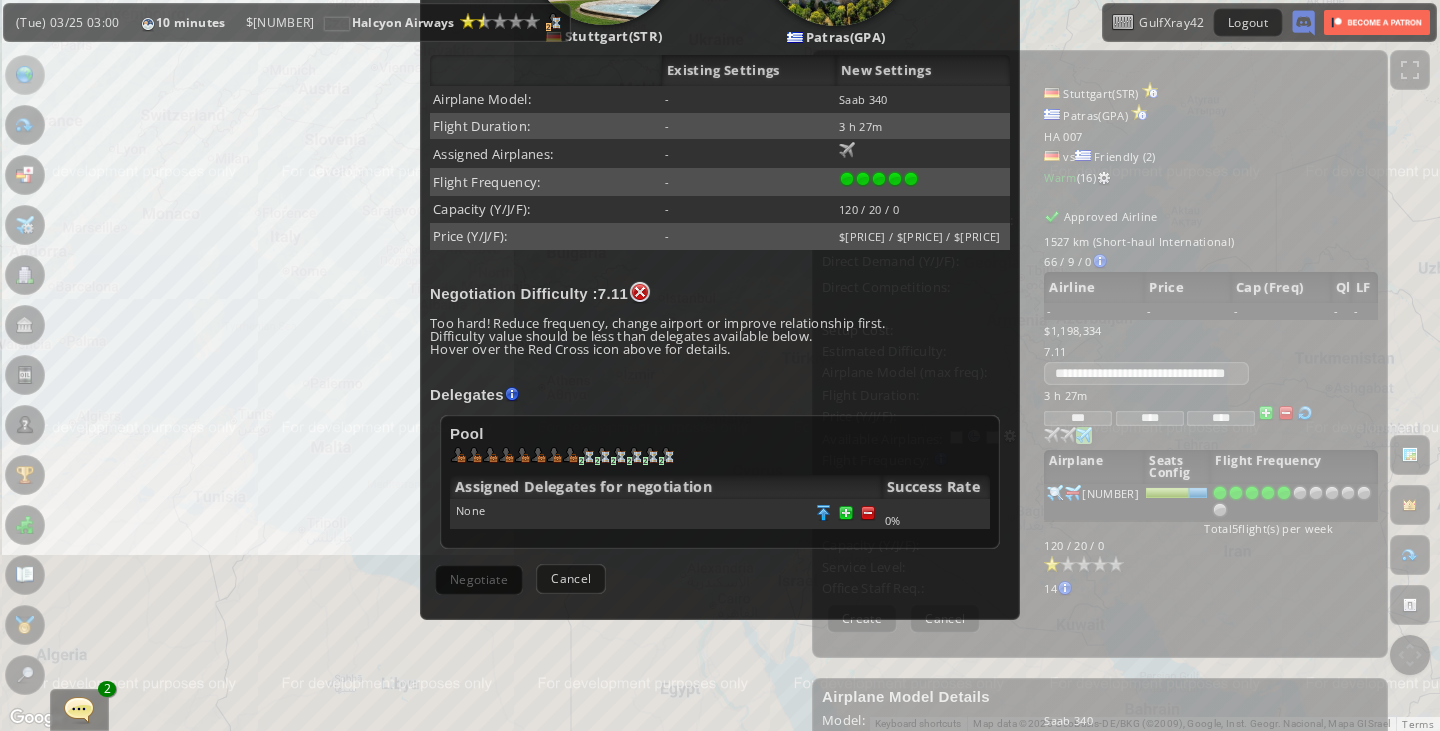 scroll, scrollTop: 0, scrollLeft: 0, axis: both 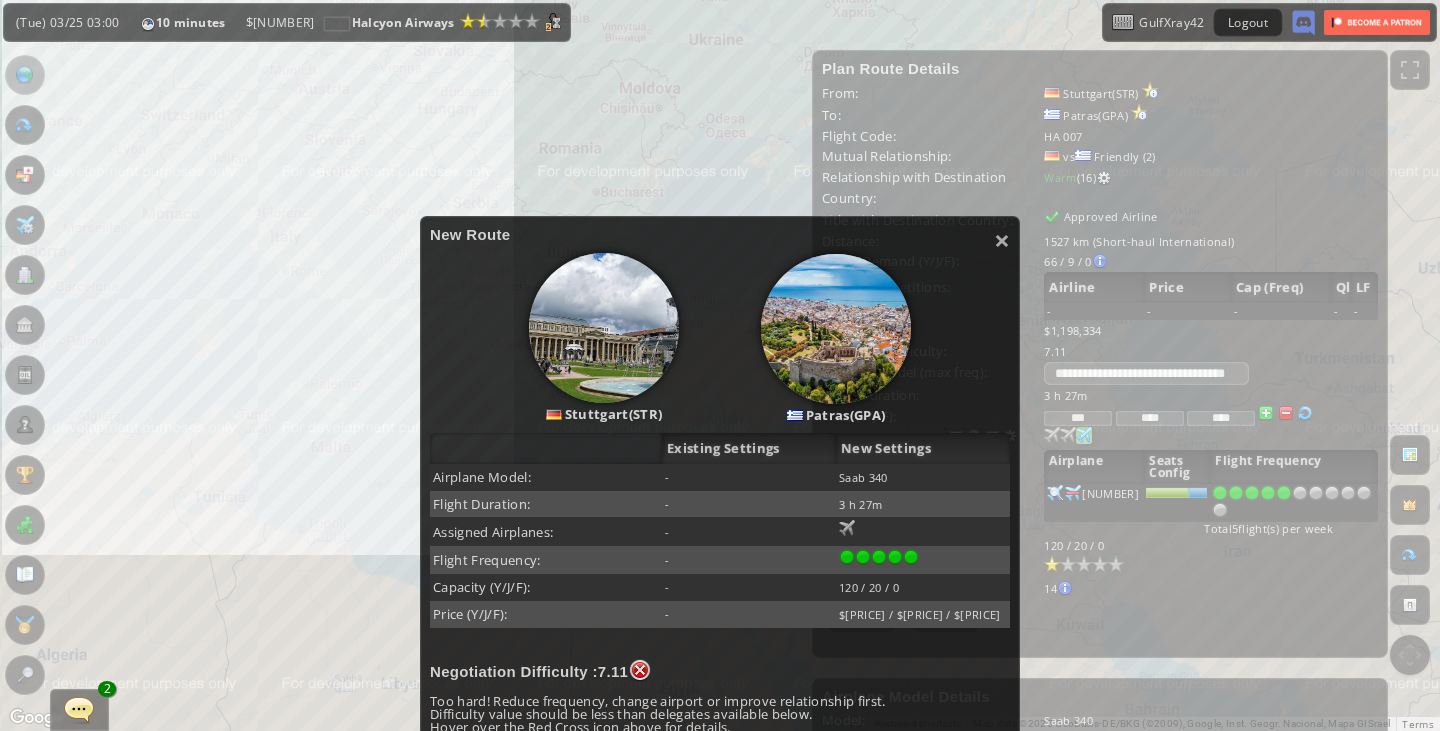 click on "New Route" at bounding box center (720, 234) 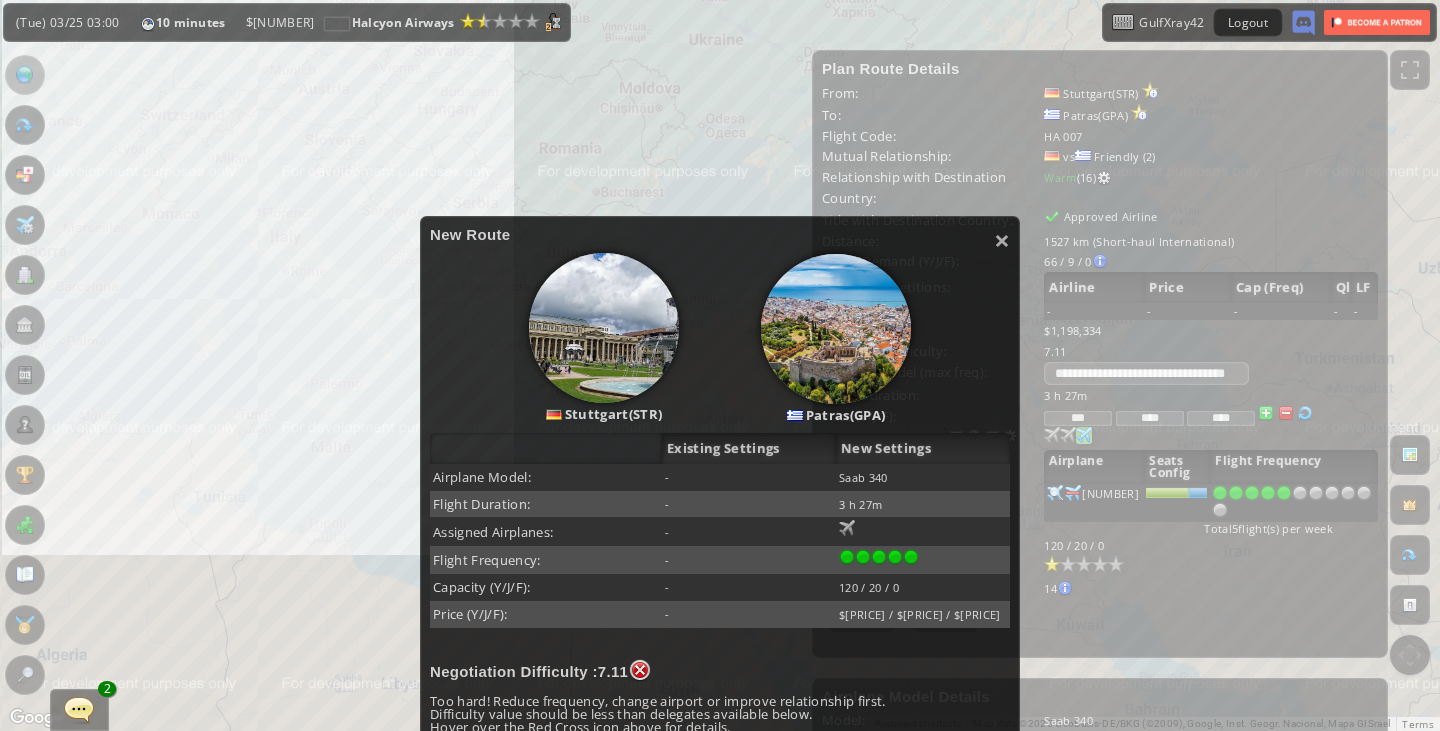 click on "×
New Route
[CITY]([CODE])
[CITY]([CODE])
Existing Settings
New Settings
Airplane Model:
-
Saab 340
Flight Duration:
-
3 h 27m
Assigned Airplanes:
-
0 100
Flight Frequency:
-
Capacity (Y/J/F):
-
120 / 20 / 0
Price (Y/J/F):
-
$475 / $1429 / $4290
Negotiation Difficulty :
7.11
Too hard! Reduce frequency, change airport or improve relationship first.
Difficulty value should be less than delegates available below.
Hover over the Red Cross icon above for details.
Delegates Gained by leveling up your airline. Airline grade is determined by reputation points." at bounding box center [720, 607] 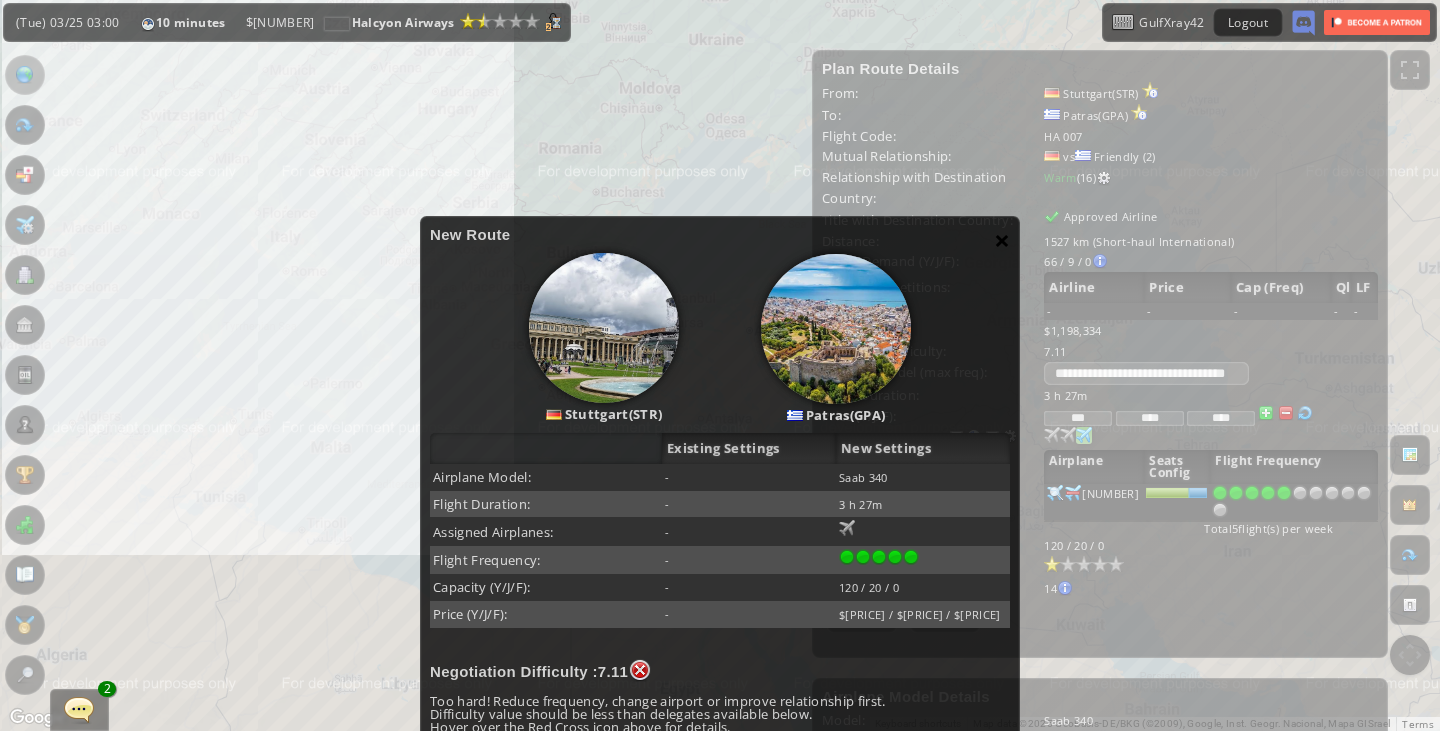 click on "×" at bounding box center (1002, 240) 